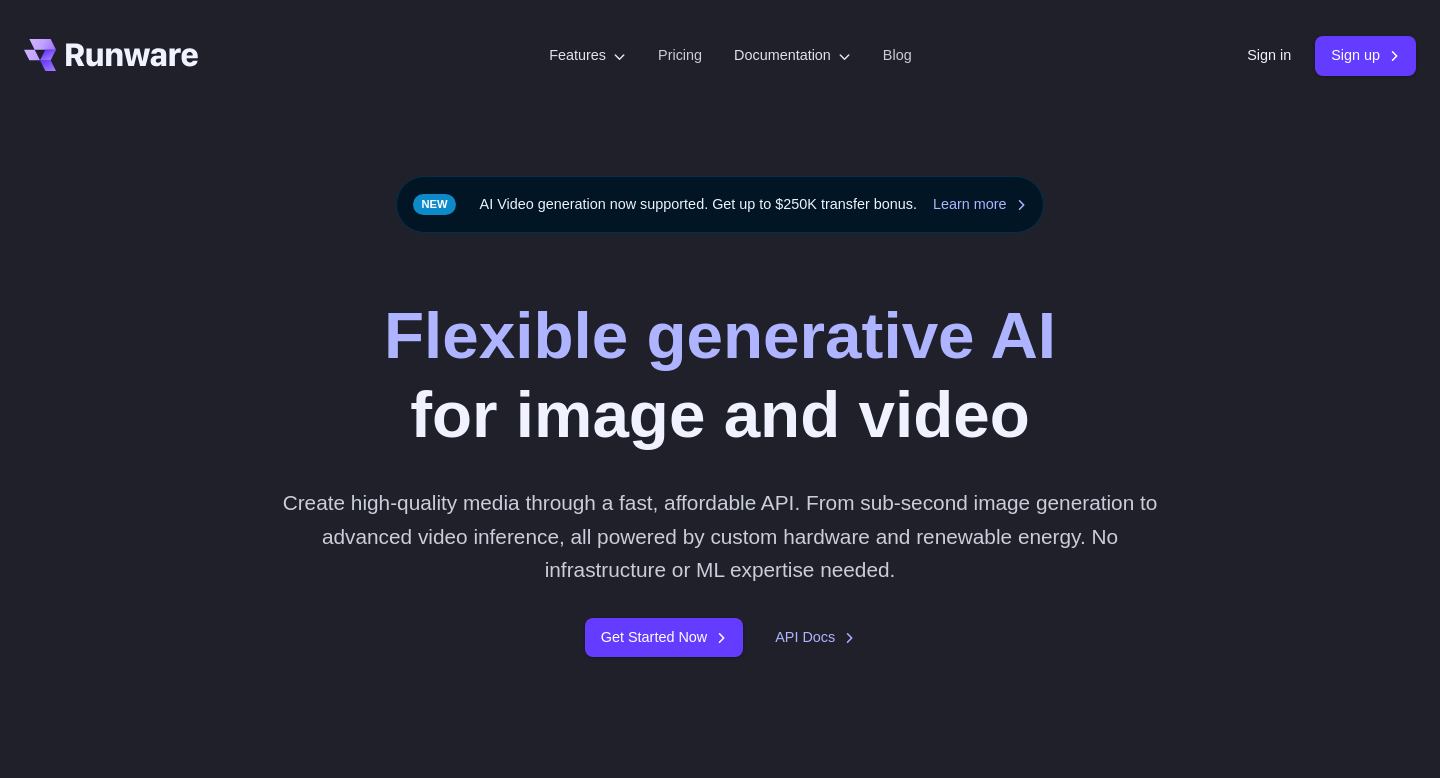 scroll, scrollTop: 0, scrollLeft: 0, axis: both 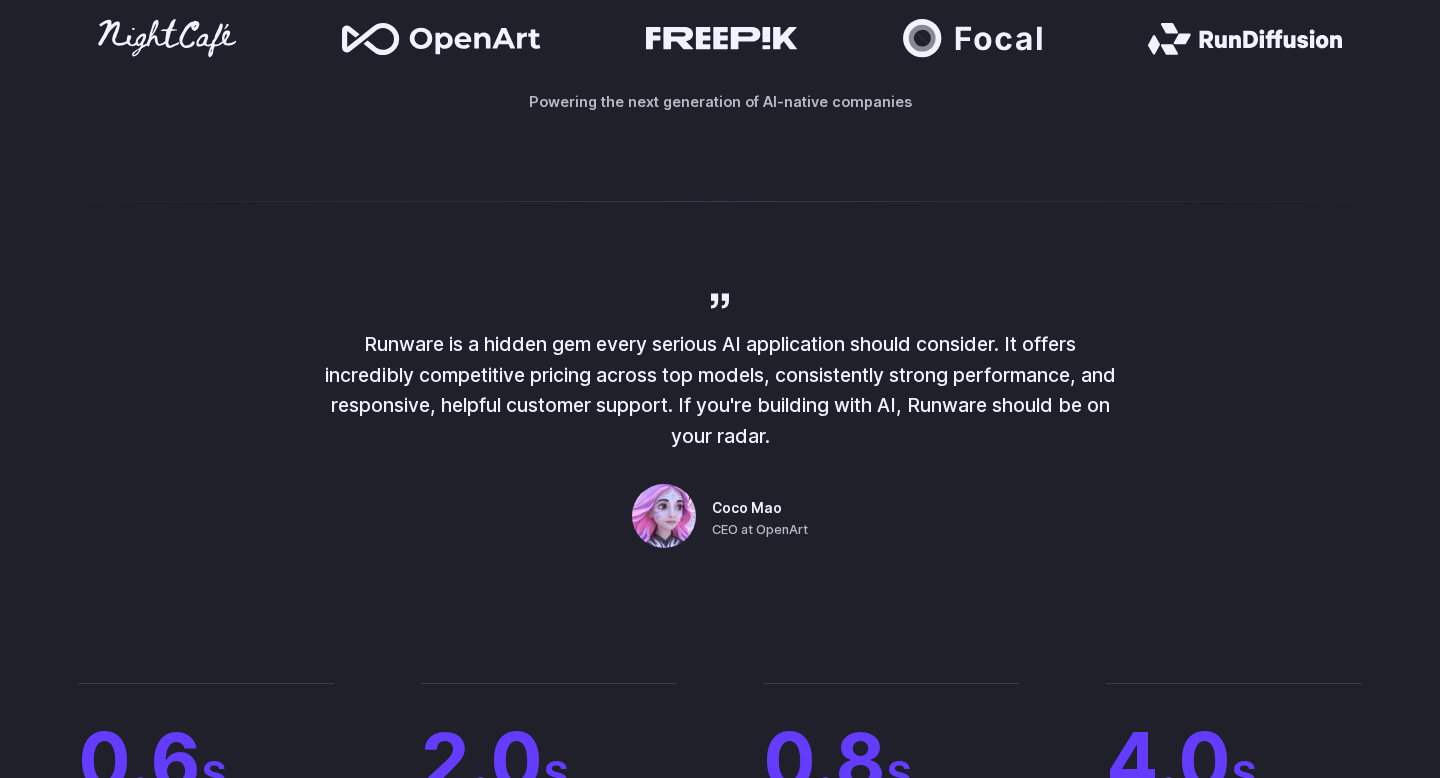 click on "Runware is a hidden gem every serious AI application should consider. It offers incredibly competitive pricing across top models, consistently strong performance, and responsive, helpful customer support. If you're building with AI, Runware should be on your radar." at bounding box center (720, 390) 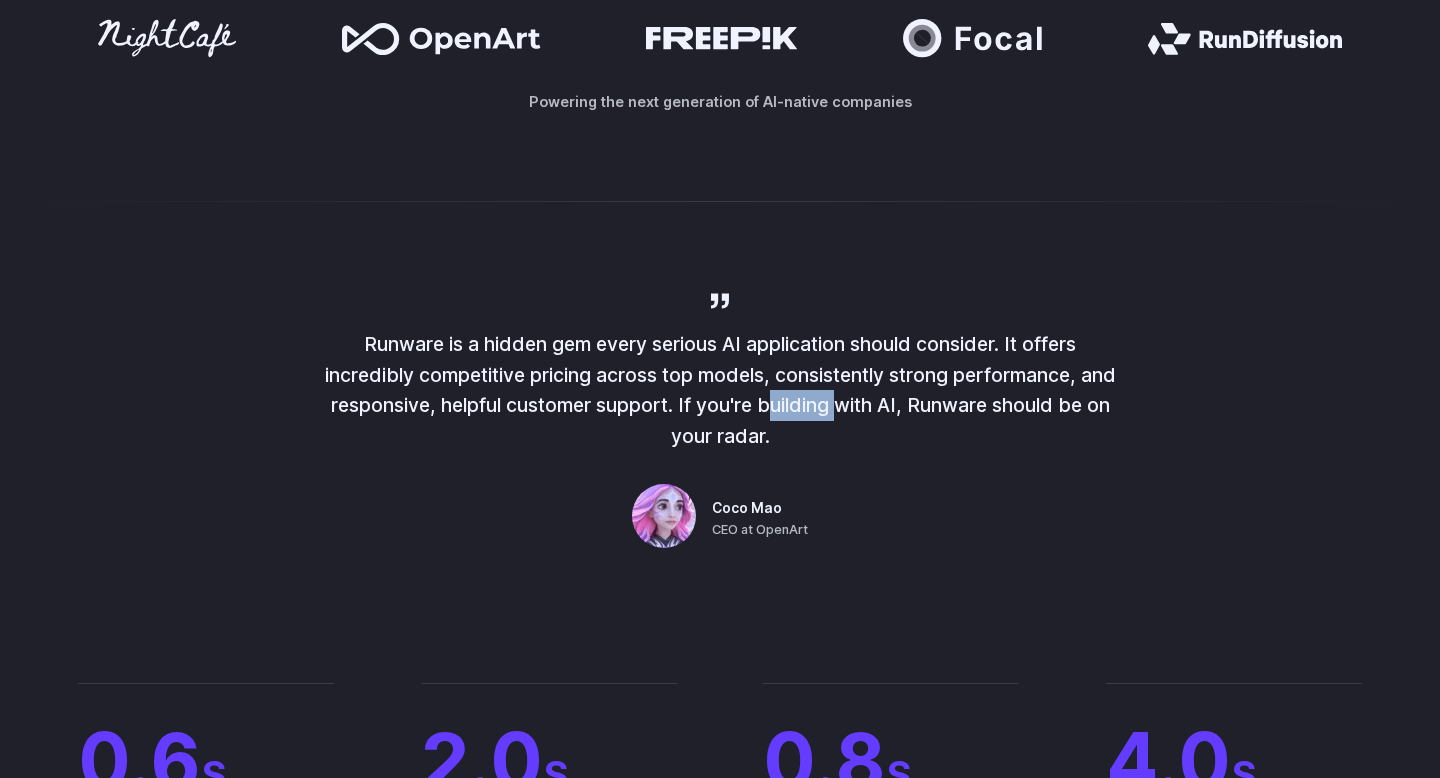click on "Runware is a hidden gem every serious AI application should consider. It offers incredibly competitive pricing across top models, consistently strong performance, and responsive, helpful customer support. If you're building with AI, Runware should be on your radar." at bounding box center (720, 390) 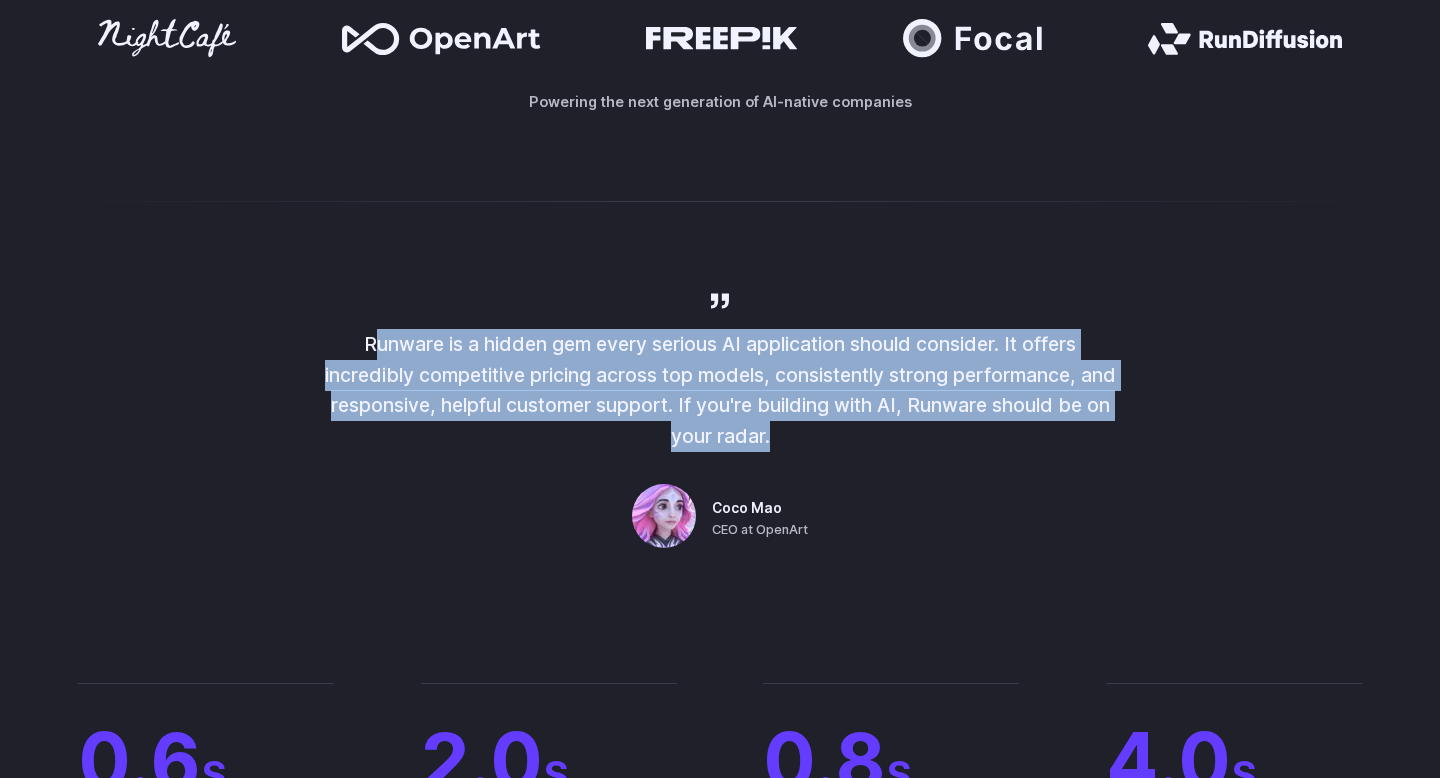 click on "Runware is a hidden gem every serious AI application should consider. It offers incredibly competitive pricing across top models, consistently strong performance, and responsive, helpful customer support. If you're building with AI, Runware should be on your radar." at bounding box center (720, 390) 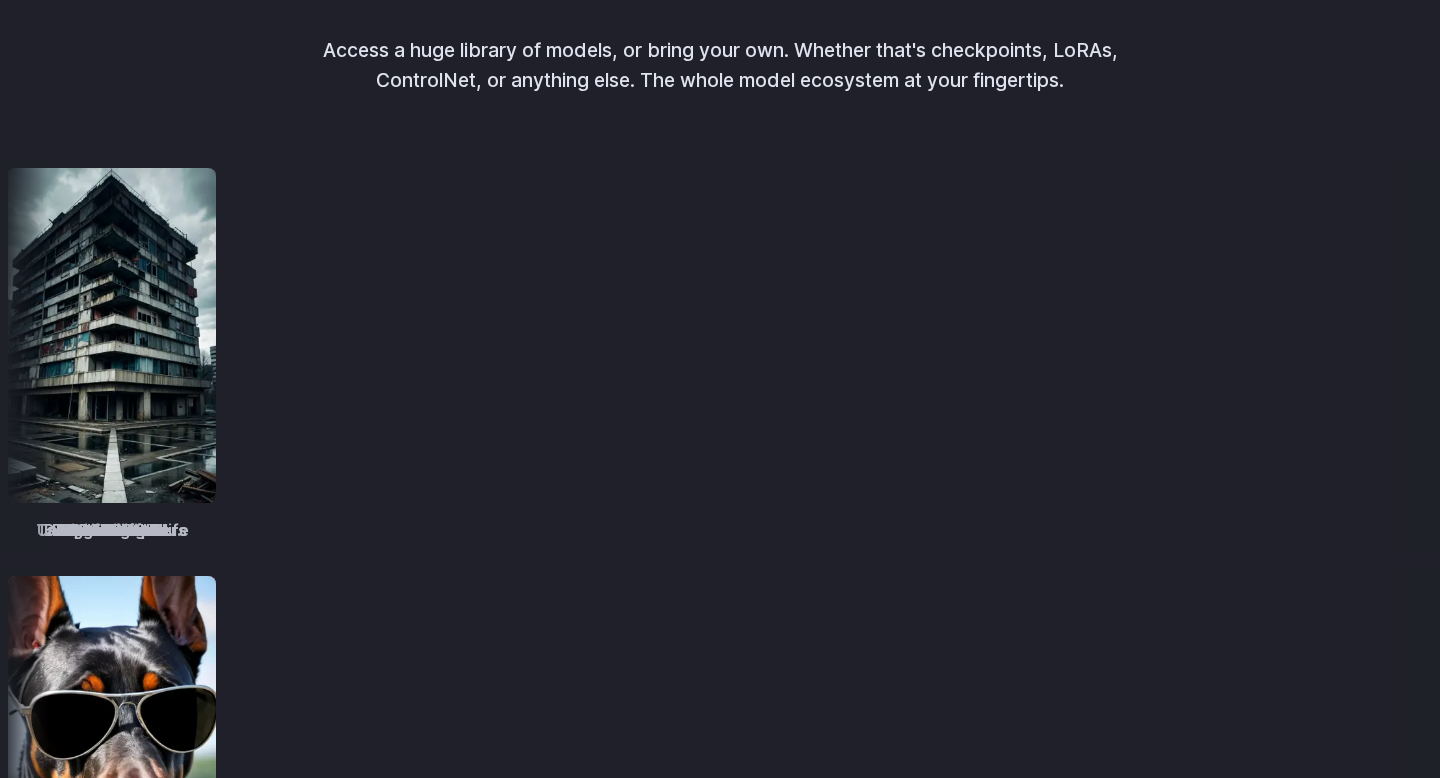 scroll, scrollTop: 2509, scrollLeft: 0, axis: vertical 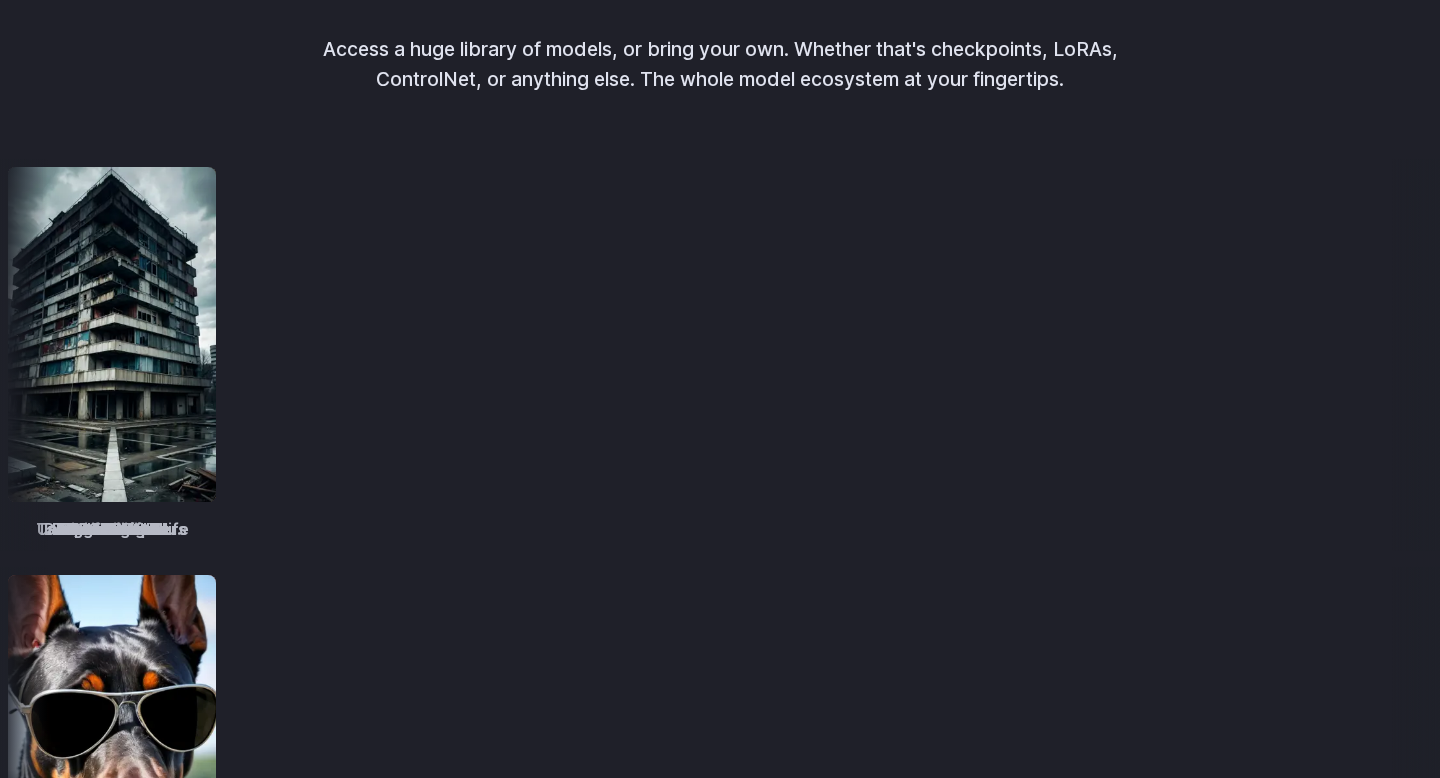 click on "Access a huge library of models, or bring your own. Whether that's checkpoints, LoRAs, ControlNet, or anything else. The whole model ecosystem at your fingertips." at bounding box center (720, 64) 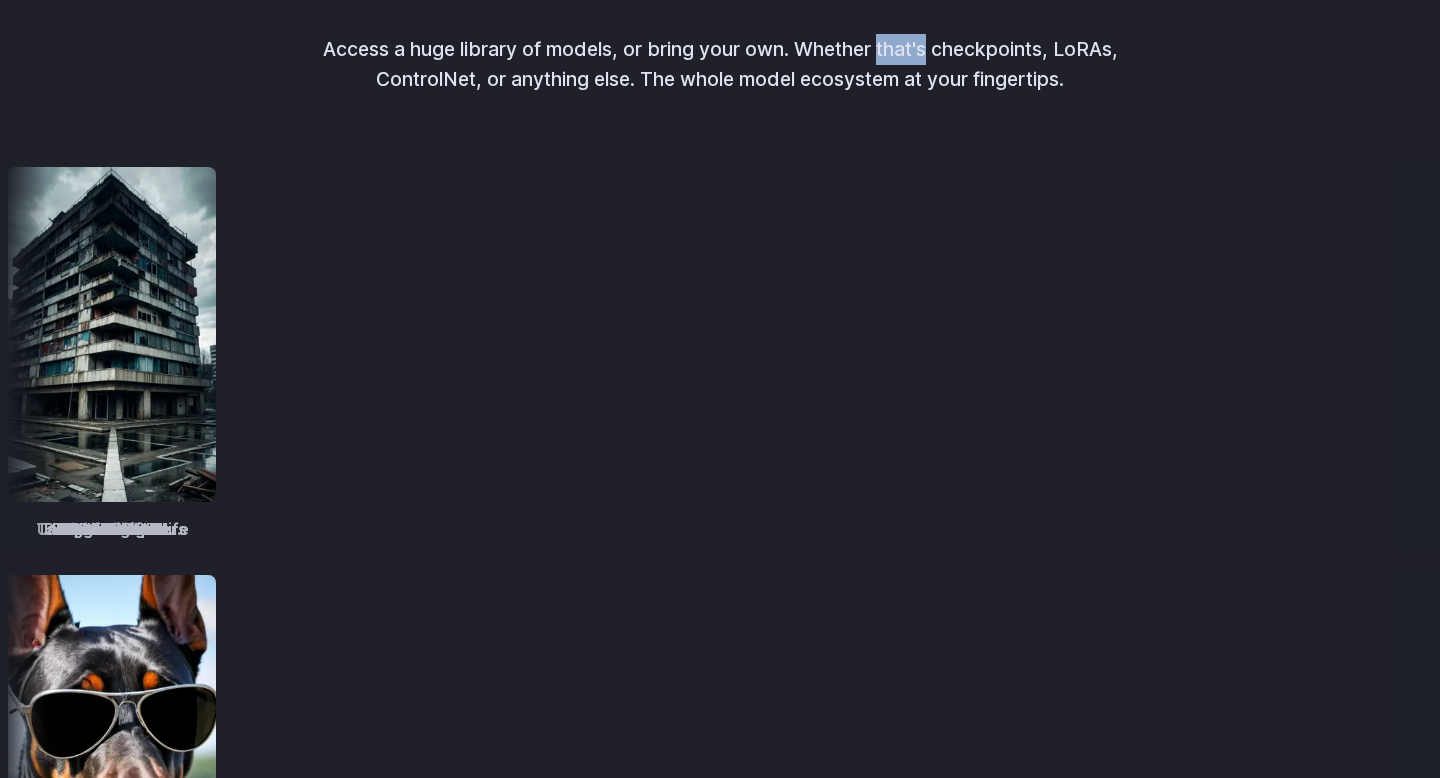 click on "Access a huge library of models, or bring your own. Whether that's checkpoints, LoRAs, ControlNet, or anything else. The whole model ecosystem at your fingertips." at bounding box center [720, 64] 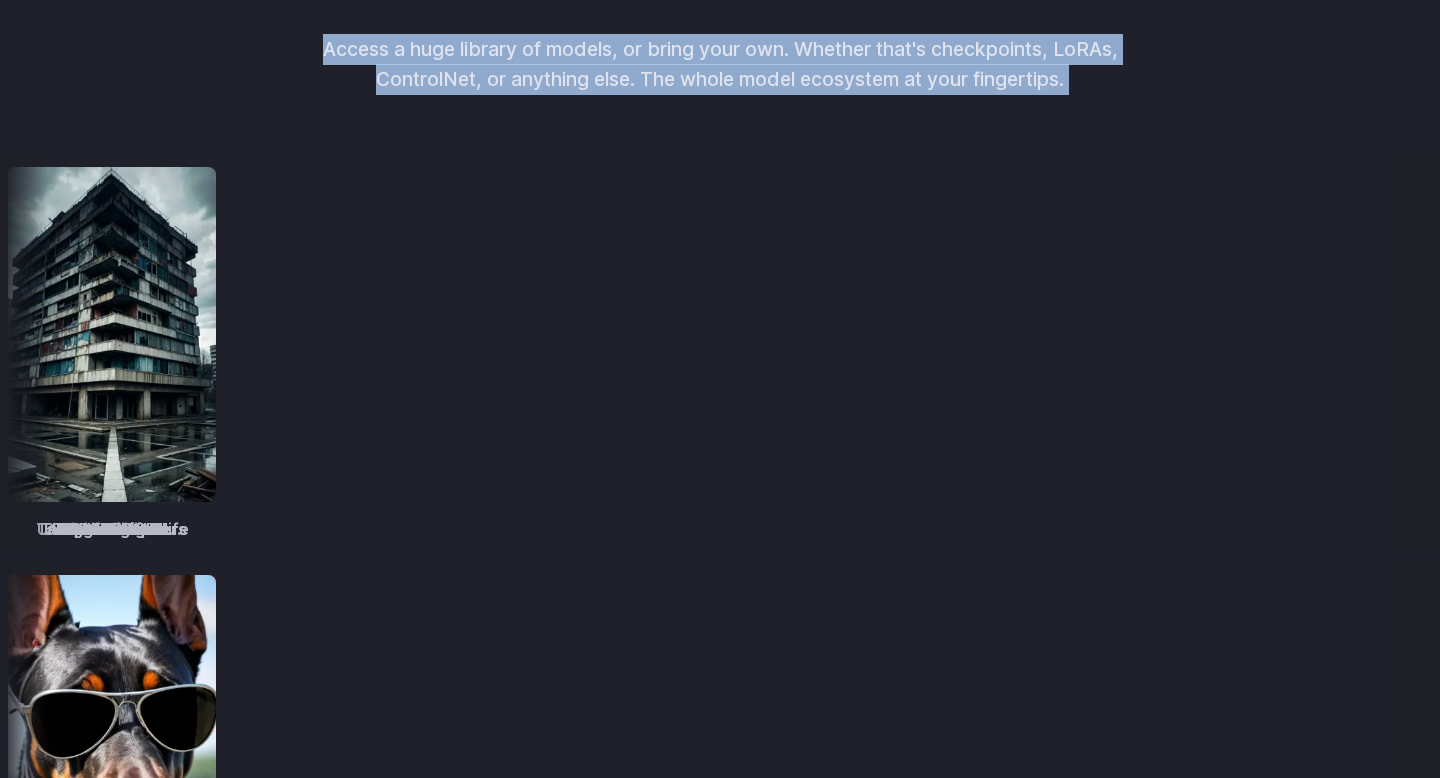 click on "Access a huge library of models, or bring your own. Whether that's checkpoints, LoRAs, ControlNet, or anything else. The whole model ecosystem at your fingertips." at bounding box center (720, 64) 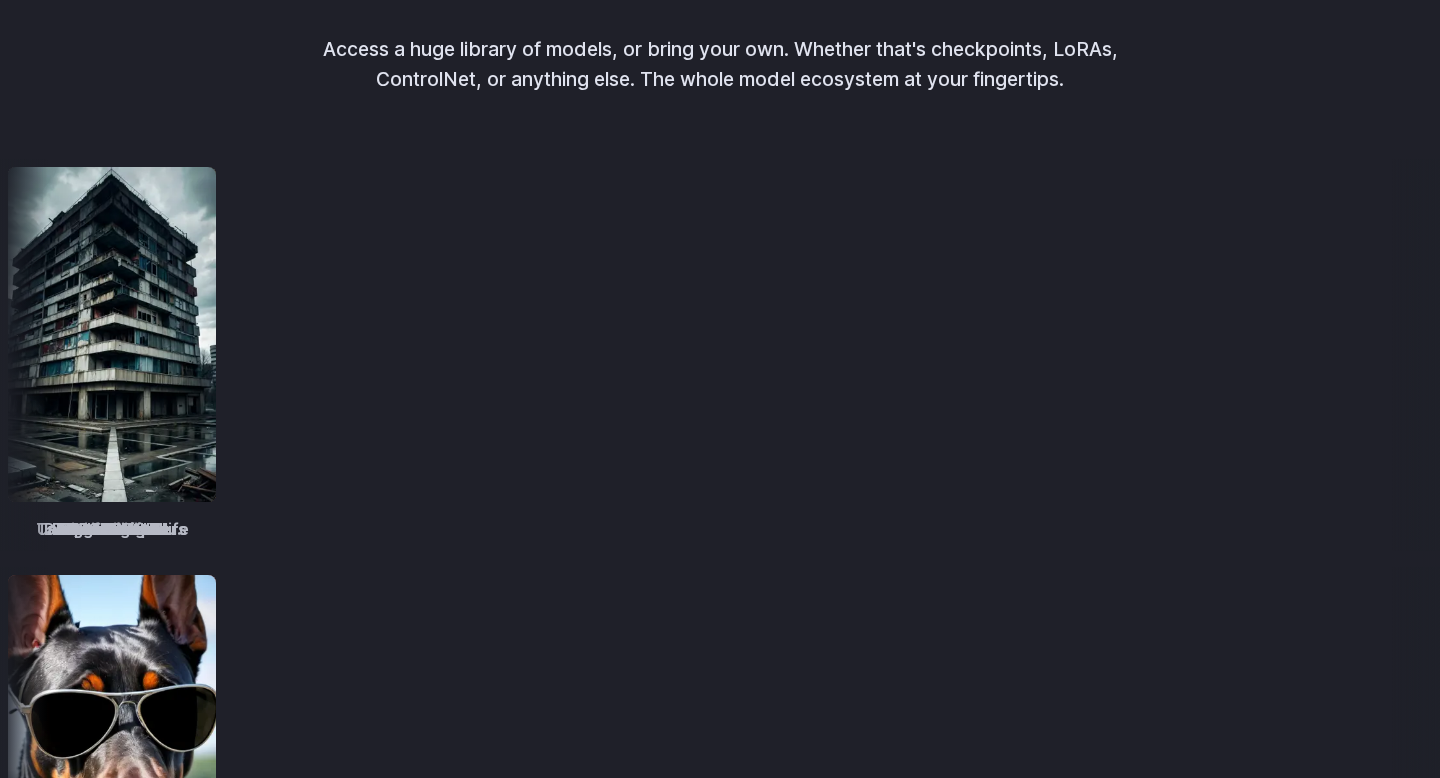 click on "Access a huge library of models, or bring your own. Whether that's checkpoints, LoRAs, ControlNet, or anything else. The whole model ecosystem at your fingertips." at bounding box center [720, 64] 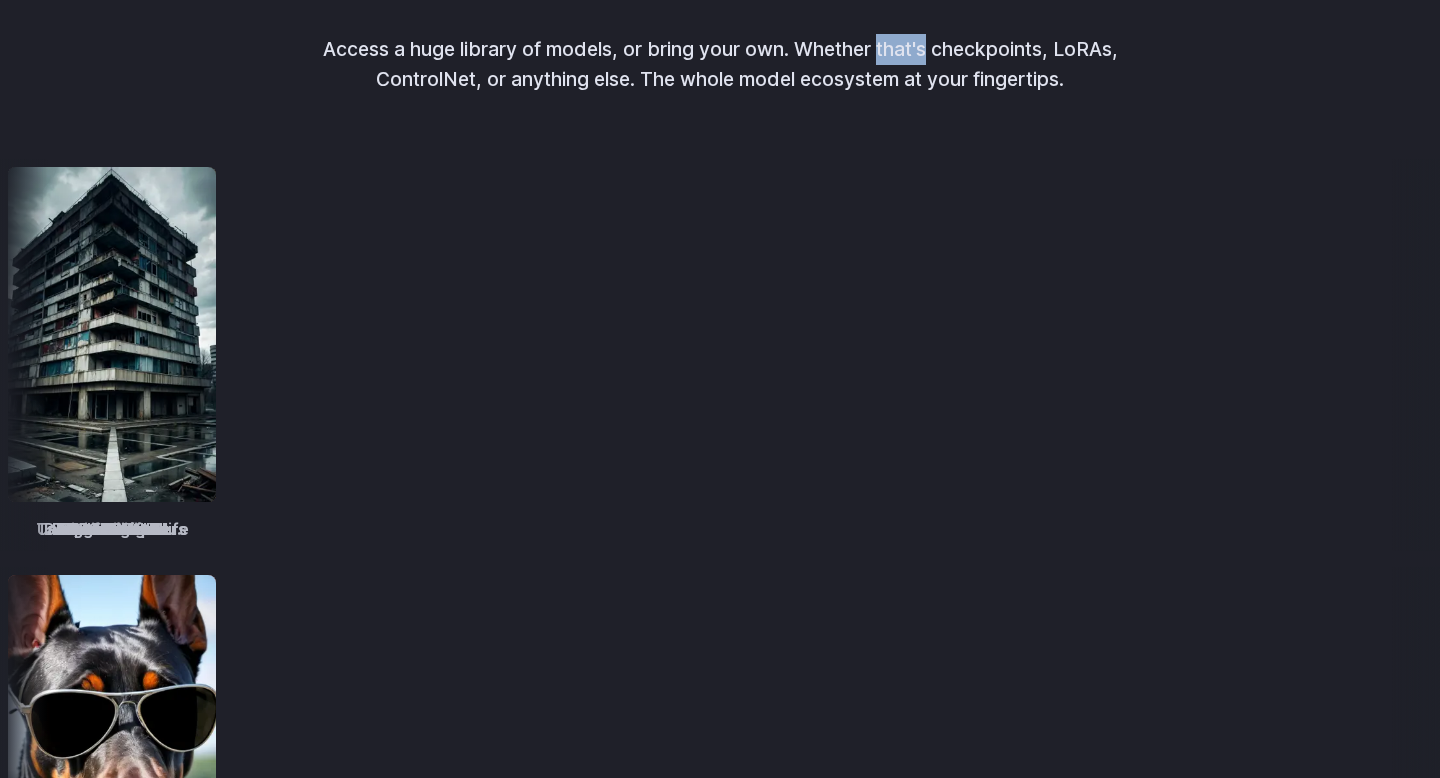 click on "Access a huge library of models, or bring your own. Whether that's checkpoints, LoRAs, ControlNet, or anything else. The whole model ecosystem at your fingertips." at bounding box center (720, 64) 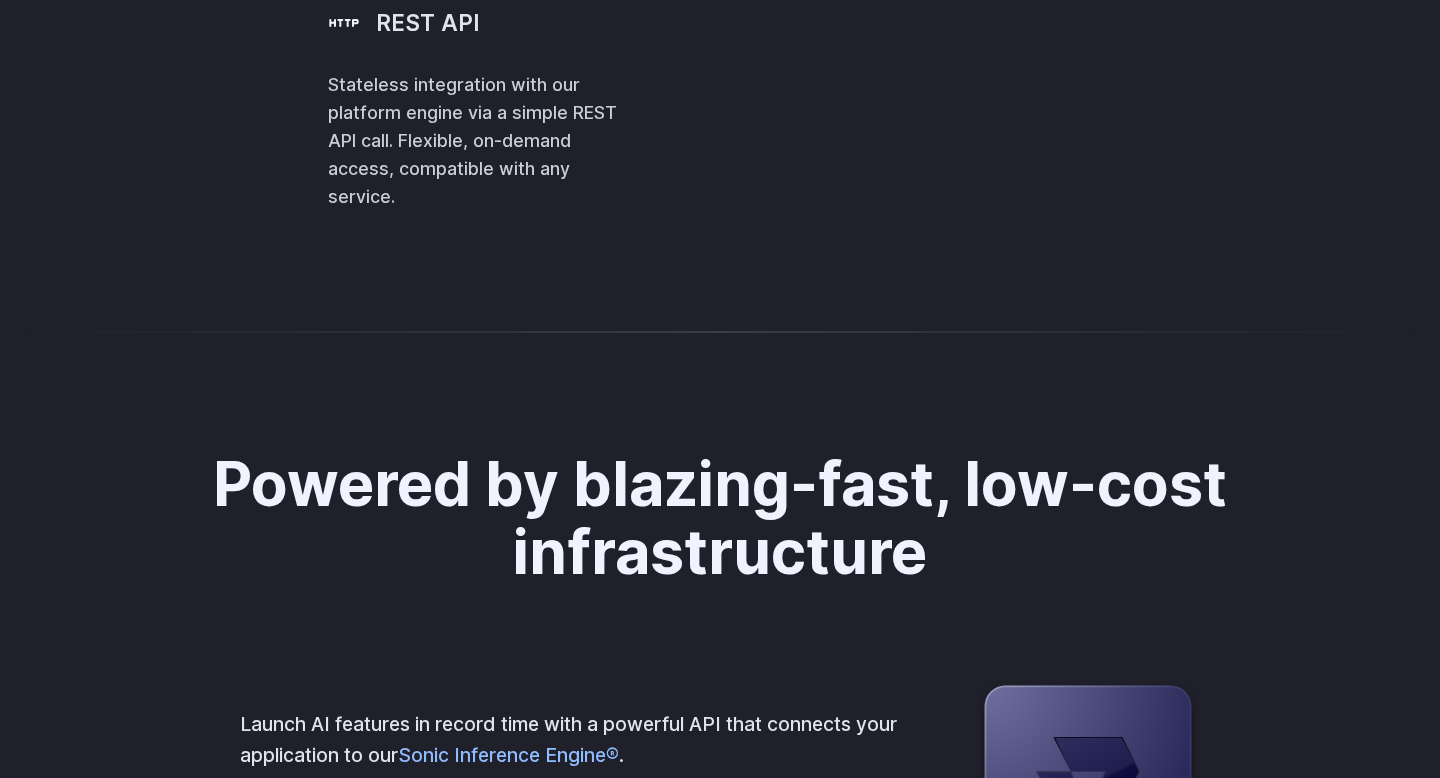 scroll, scrollTop: 4365, scrollLeft: 0, axis: vertical 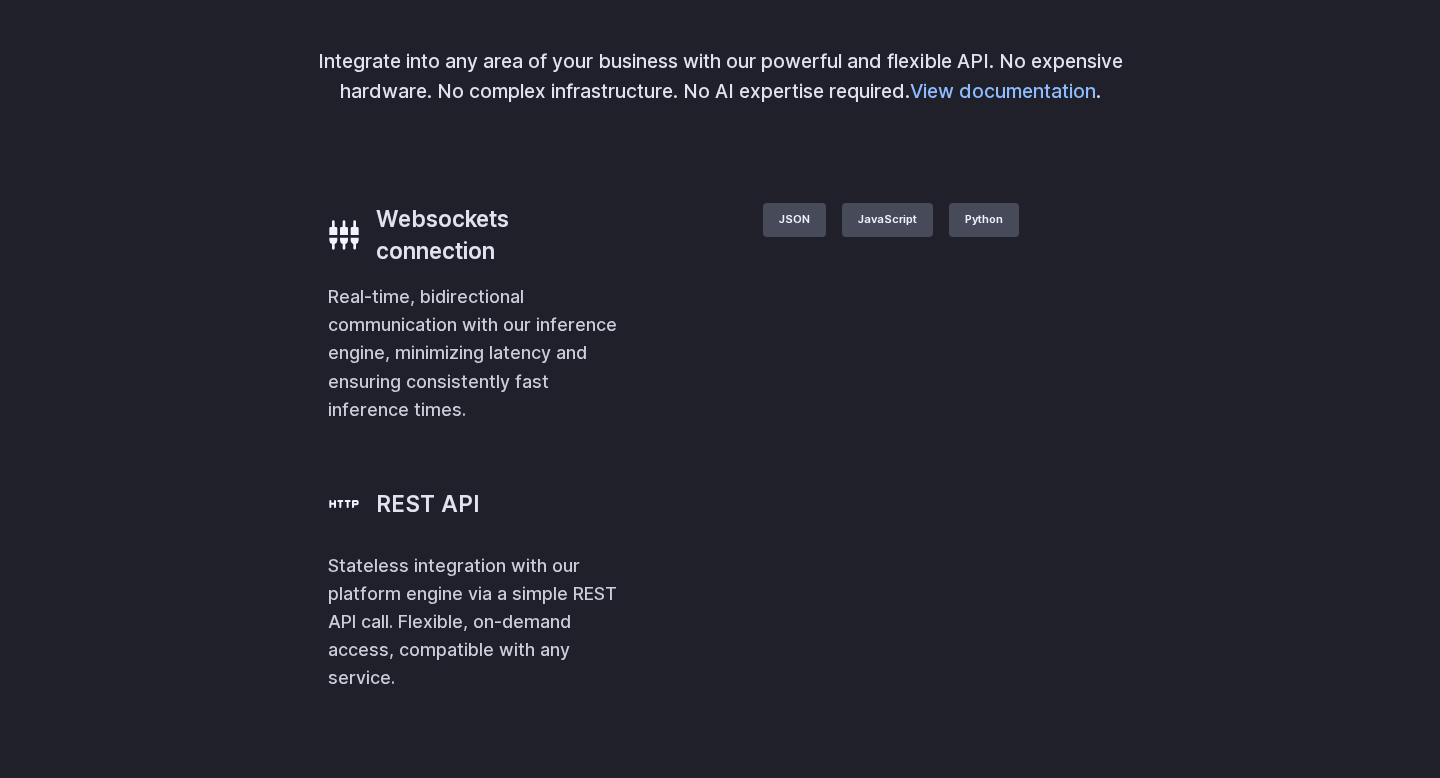 click on "Supercharge your projects        Image Generation     Image Editing       Custom avatars   Create avatars in any style you desire – whether abstract, cartoonish, or realistic.                                                                          Concept design   Quickly ideate and polish new concepts, from character design, to logos and more.                                                                          Creative styling   Generate fun, unique images without photo editing or graphic design tools.                                                                          Architecture   Visualize architectural designs with ease, from initial sketches to detailed renderings.                                                                          Product design   Quickly design and visualize new product lines, accessories, or even fashion trends.                                                                          Personalized assets" at bounding box center (720, -420) 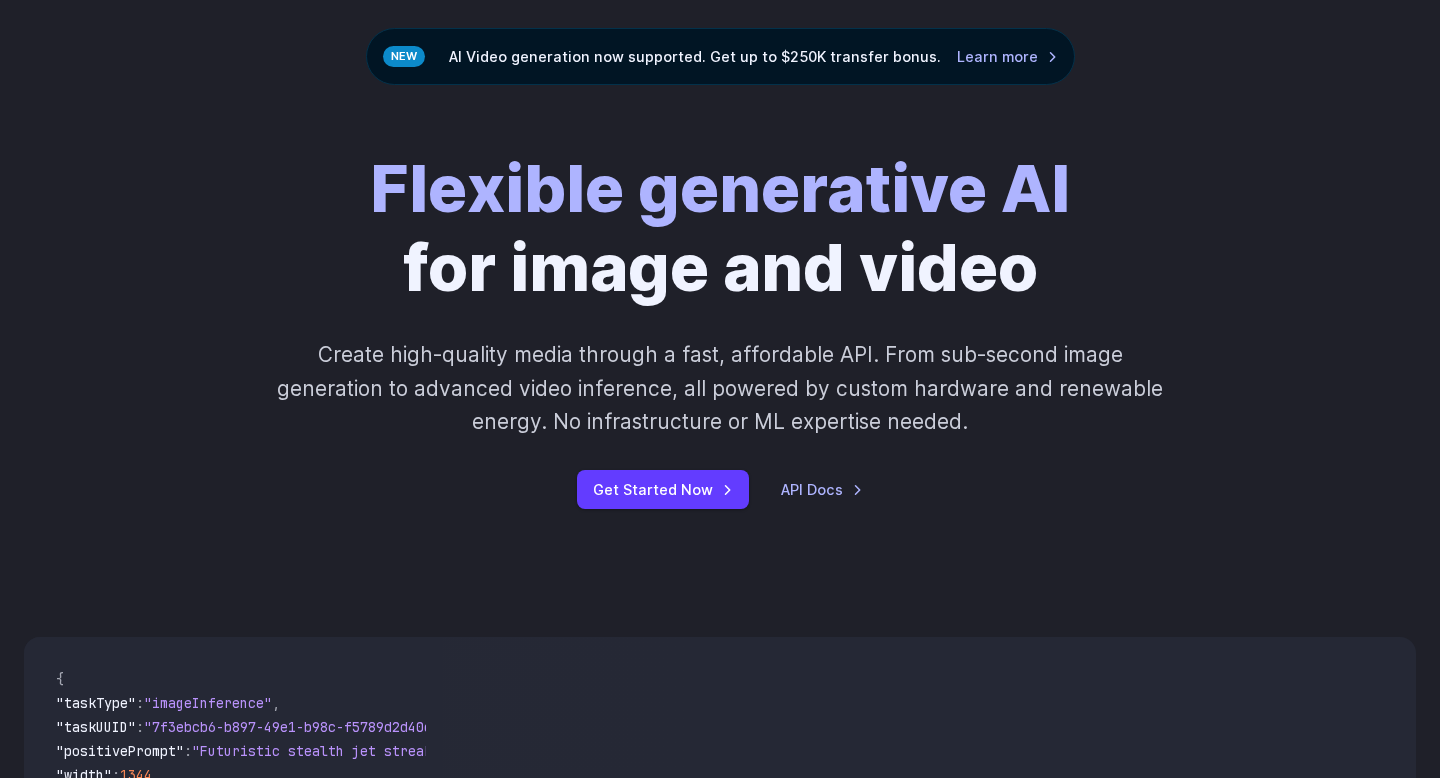 scroll, scrollTop: 0, scrollLeft: 0, axis: both 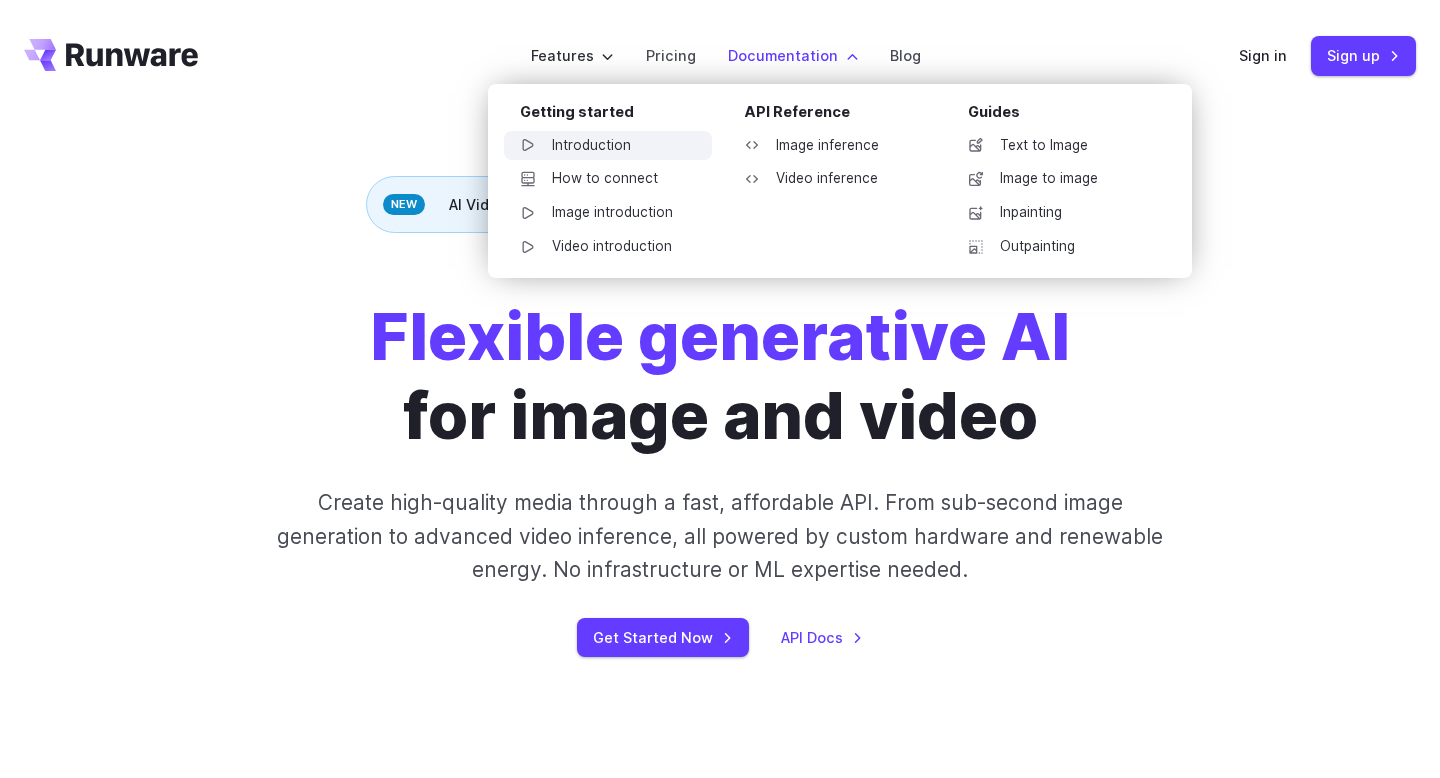 click on "Introduction" at bounding box center [608, 146] 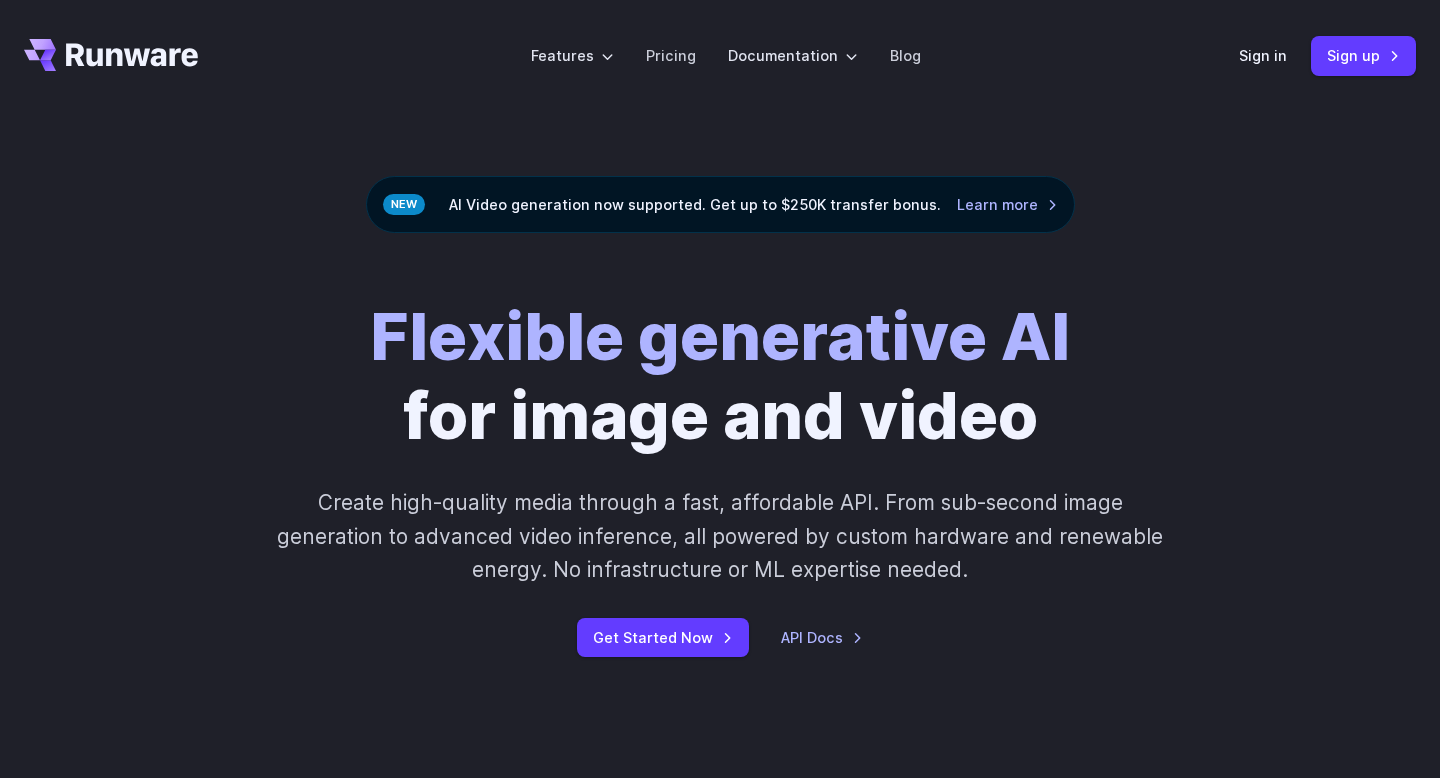 scroll, scrollTop: 0, scrollLeft: 0, axis: both 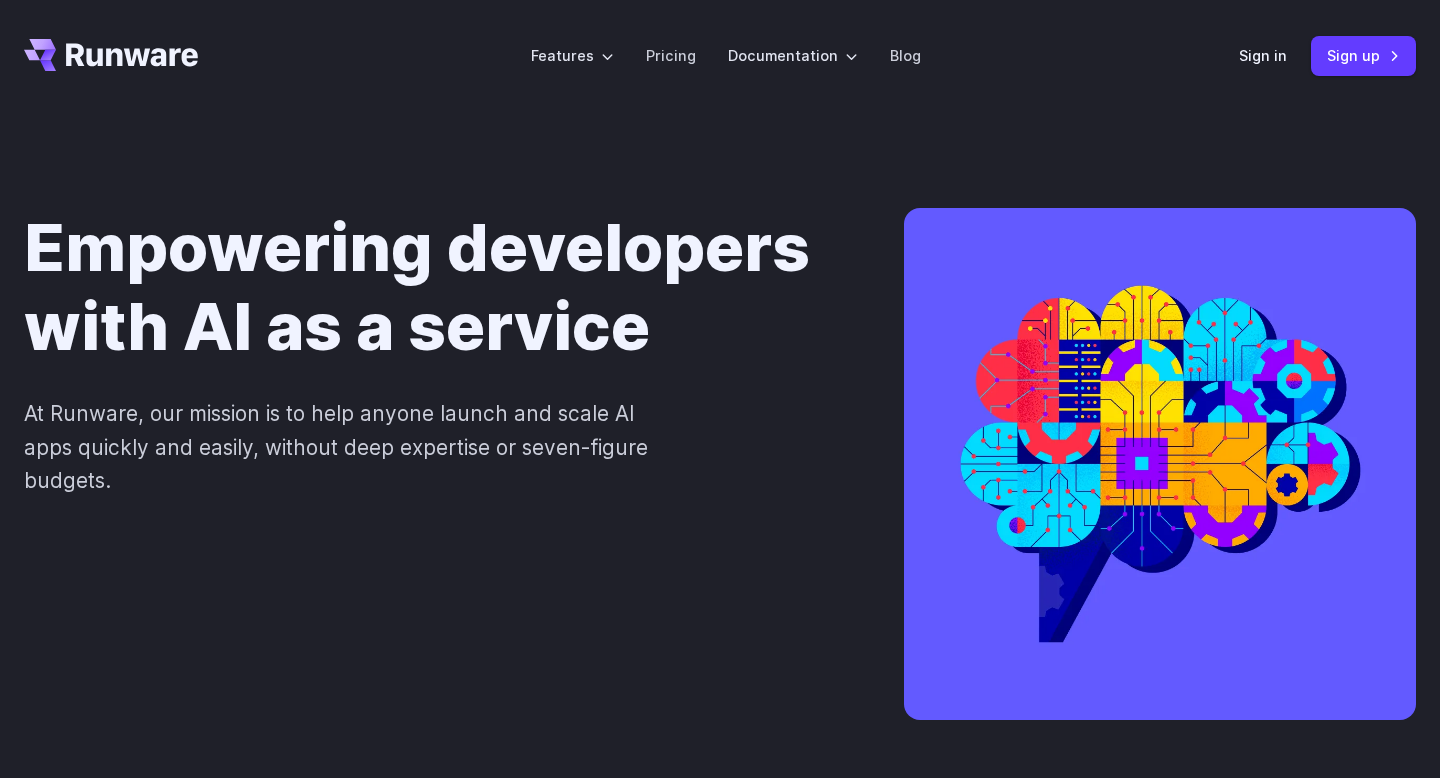 click on "At Runware, our mission is to help anyone launch and scale AI apps quickly and easily, without deep expertise or seven-figure budgets." at bounding box center [350, 447] 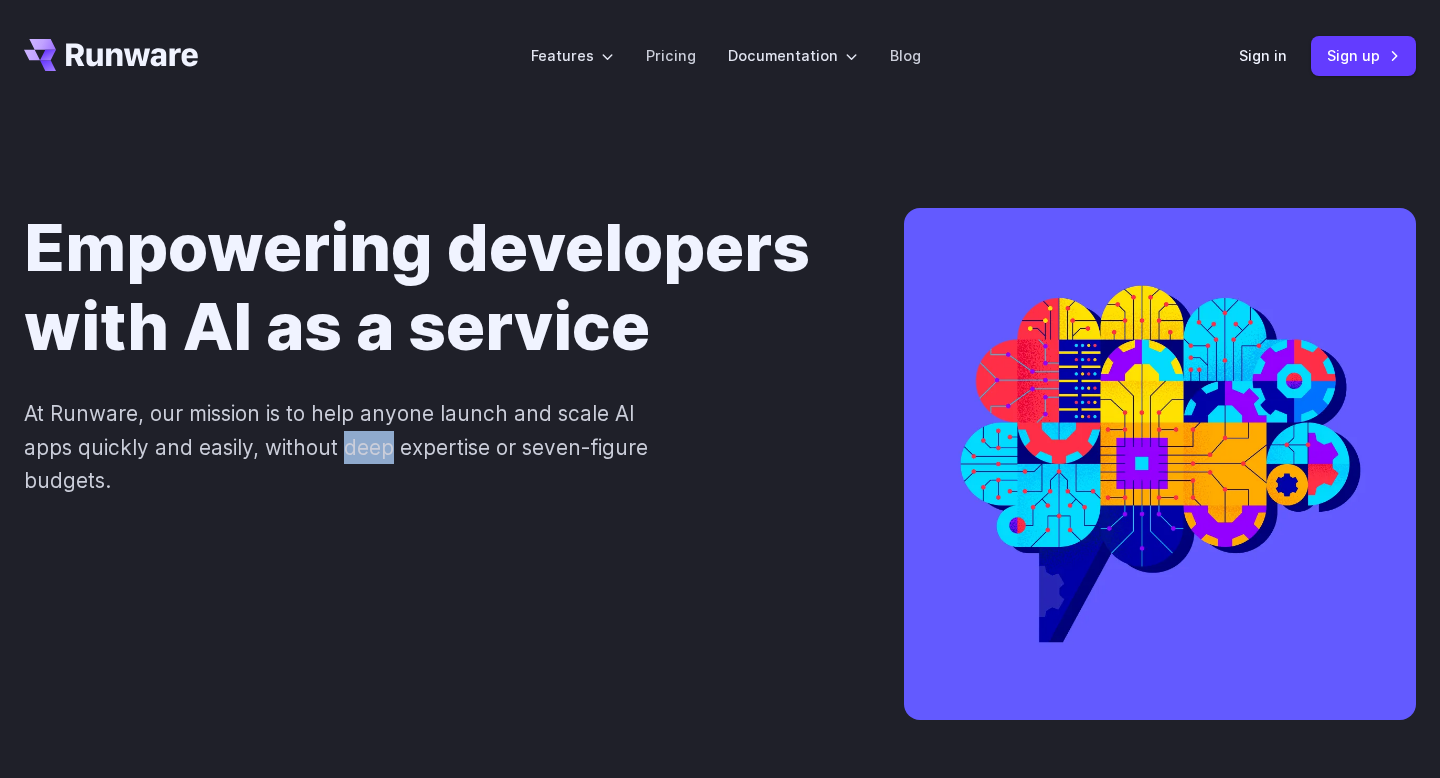 click on "At Runware, our mission is to help anyone launch and scale AI apps quickly and easily, without deep expertise or seven-figure budgets." at bounding box center [350, 447] 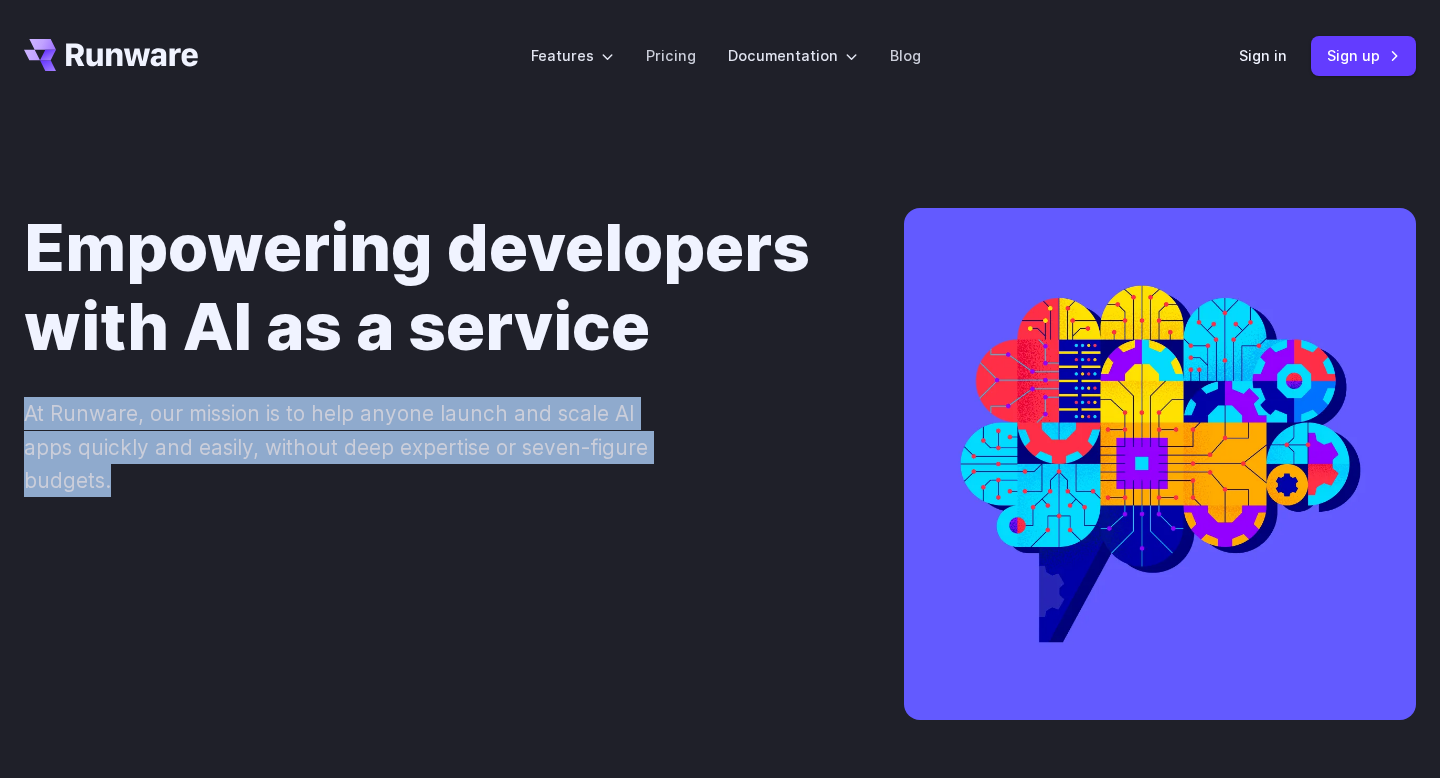 click on "At Runware, our mission is to help anyone launch and scale AI apps quickly and easily, without deep expertise or seven-figure budgets." at bounding box center [350, 447] 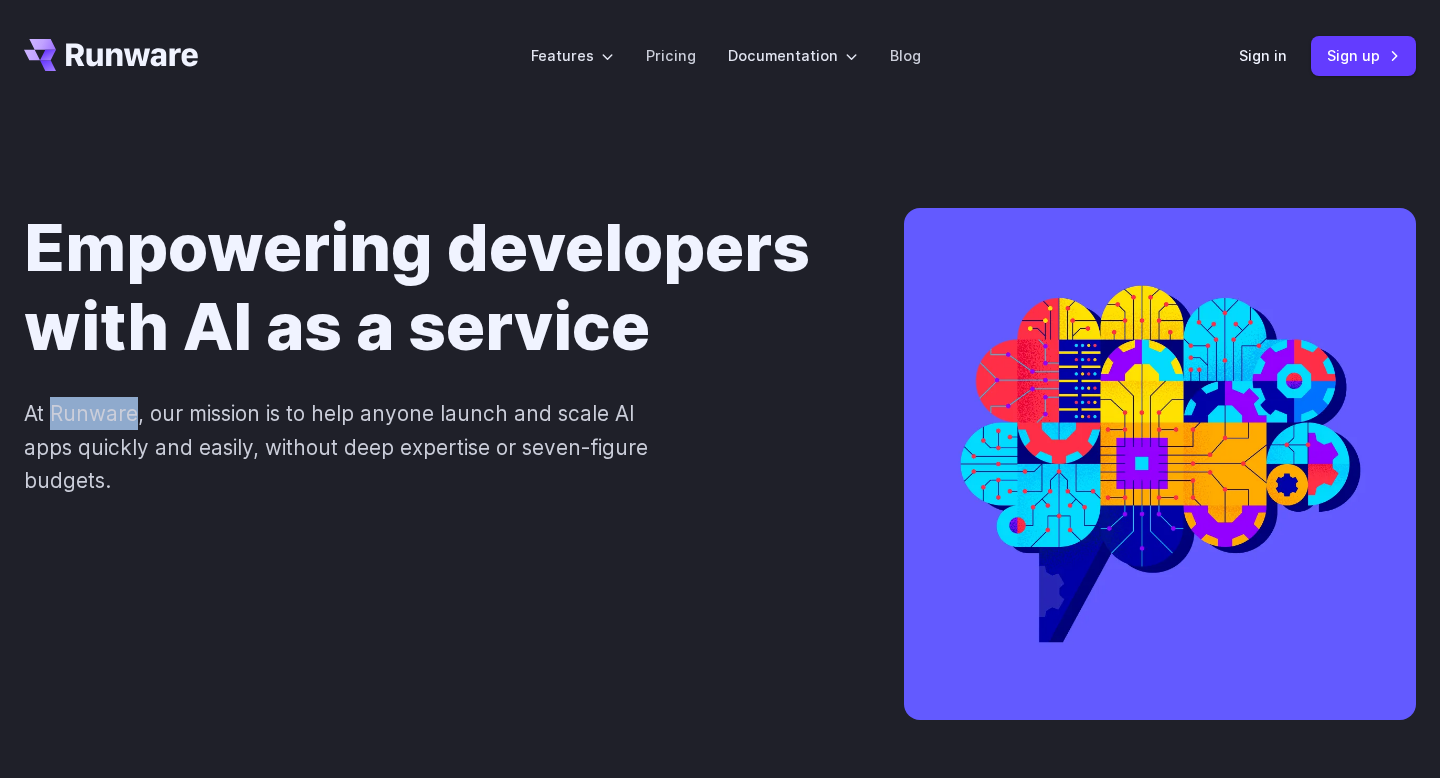 click on "At Runware, our mission is to help anyone launch and scale AI apps quickly and easily, without deep expertise or seven-figure budgets." at bounding box center (350, 447) 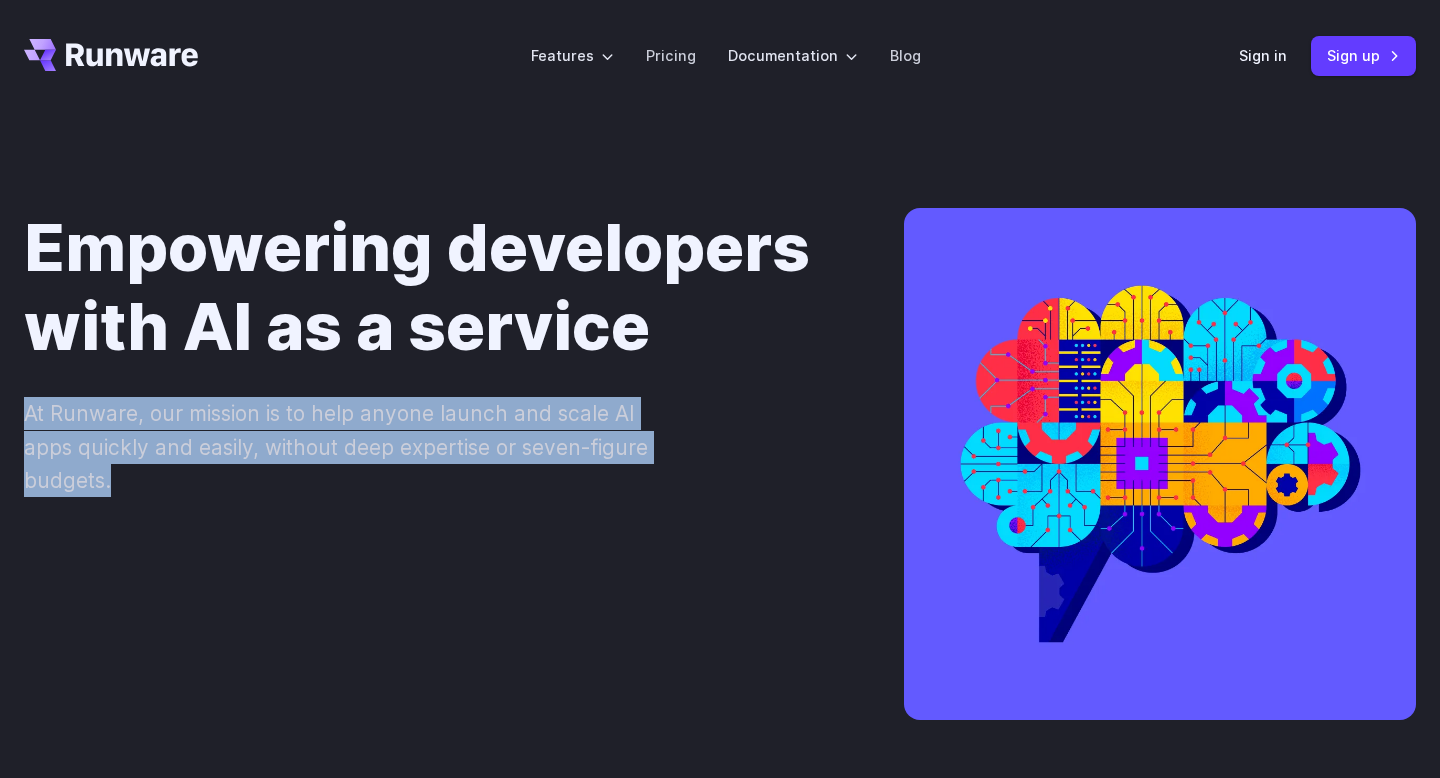 click on "At Runware, our mission is to help anyone launch and scale AI apps quickly and easily, without deep expertise or seven-figure budgets." at bounding box center (350, 447) 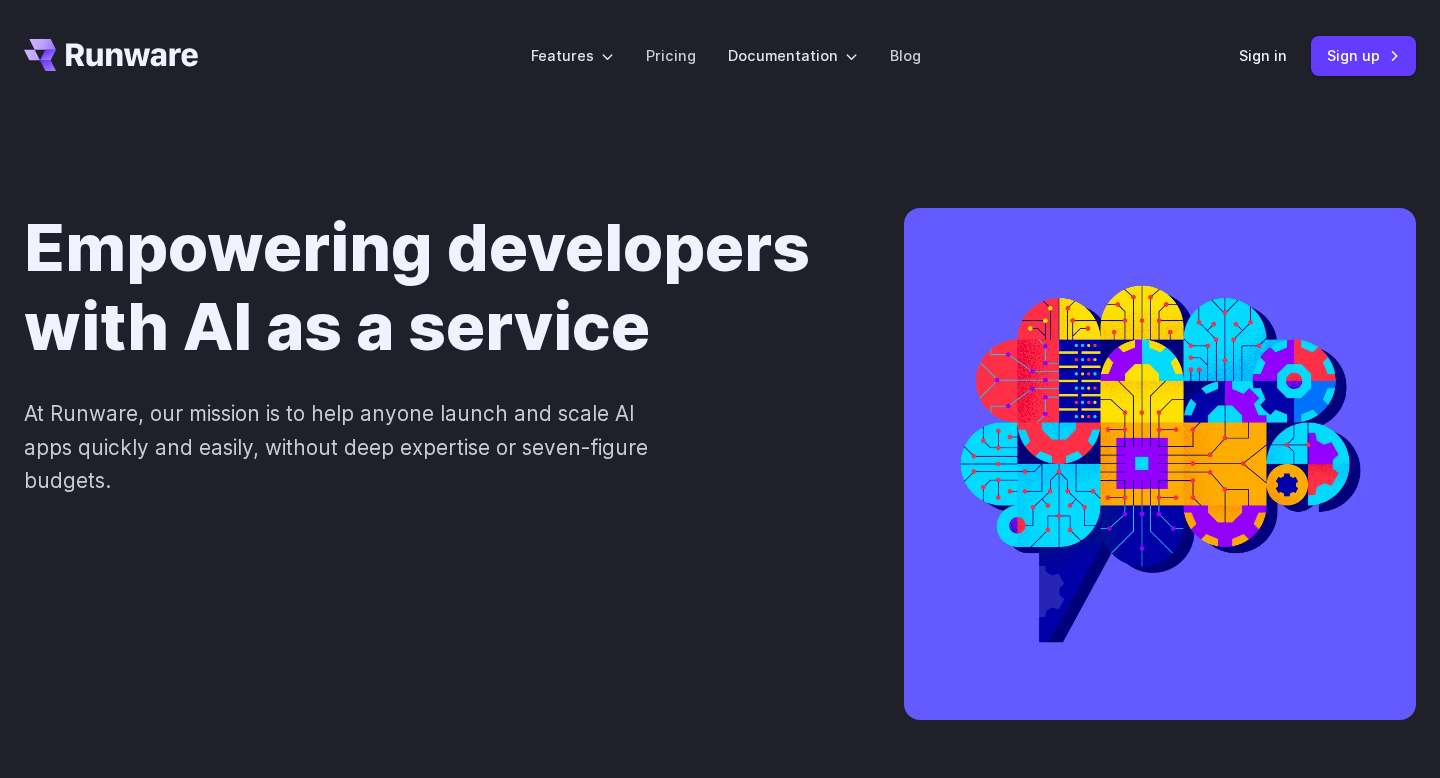 click on "At Runware, our mission is to help anyone launch and scale AI apps quickly and easily, without deep expertise or seven-figure budgets." at bounding box center [350, 447] 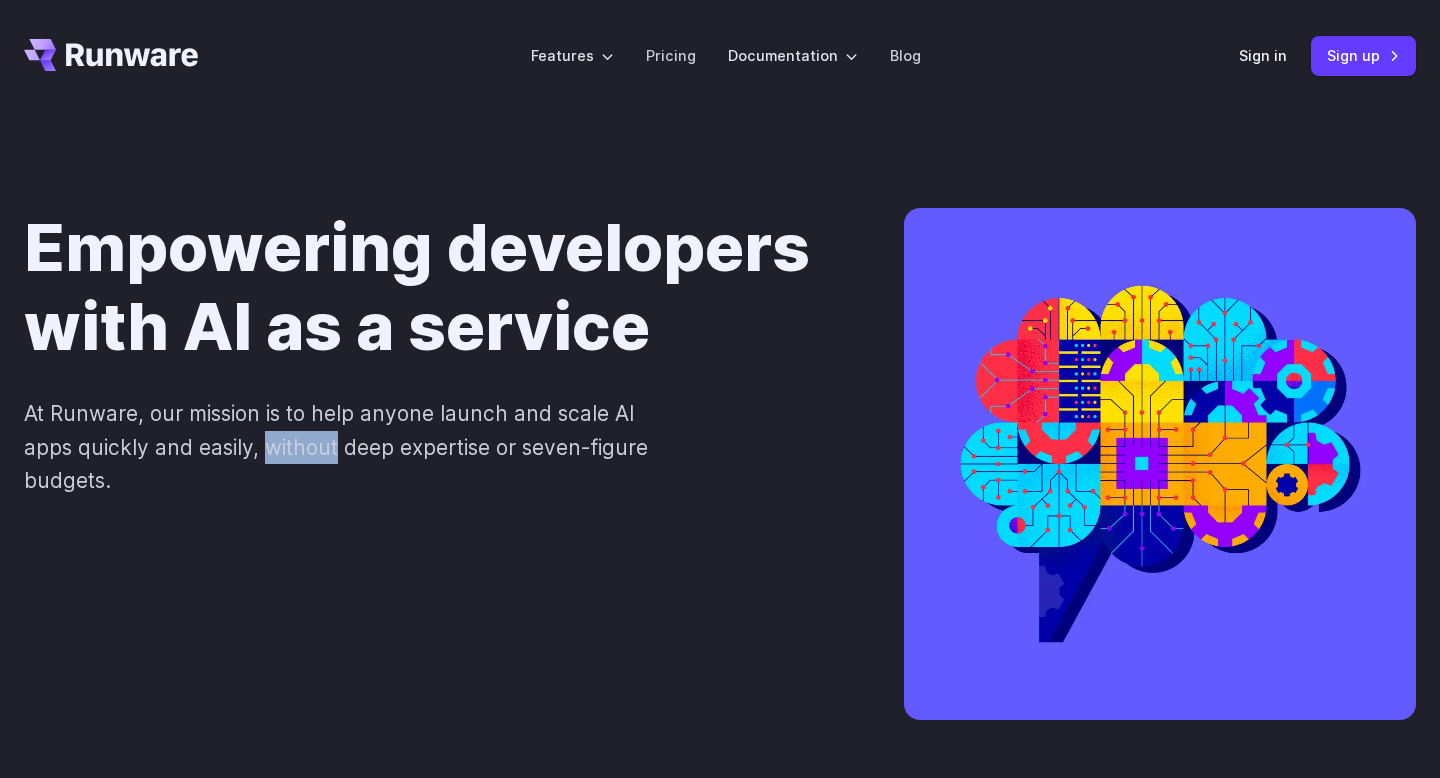 click on "At Runware, our mission is to help anyone launch and scale AI apps quickly and easily, without deep expertise or seven-figure budgets." at bounding box center [350, 447] 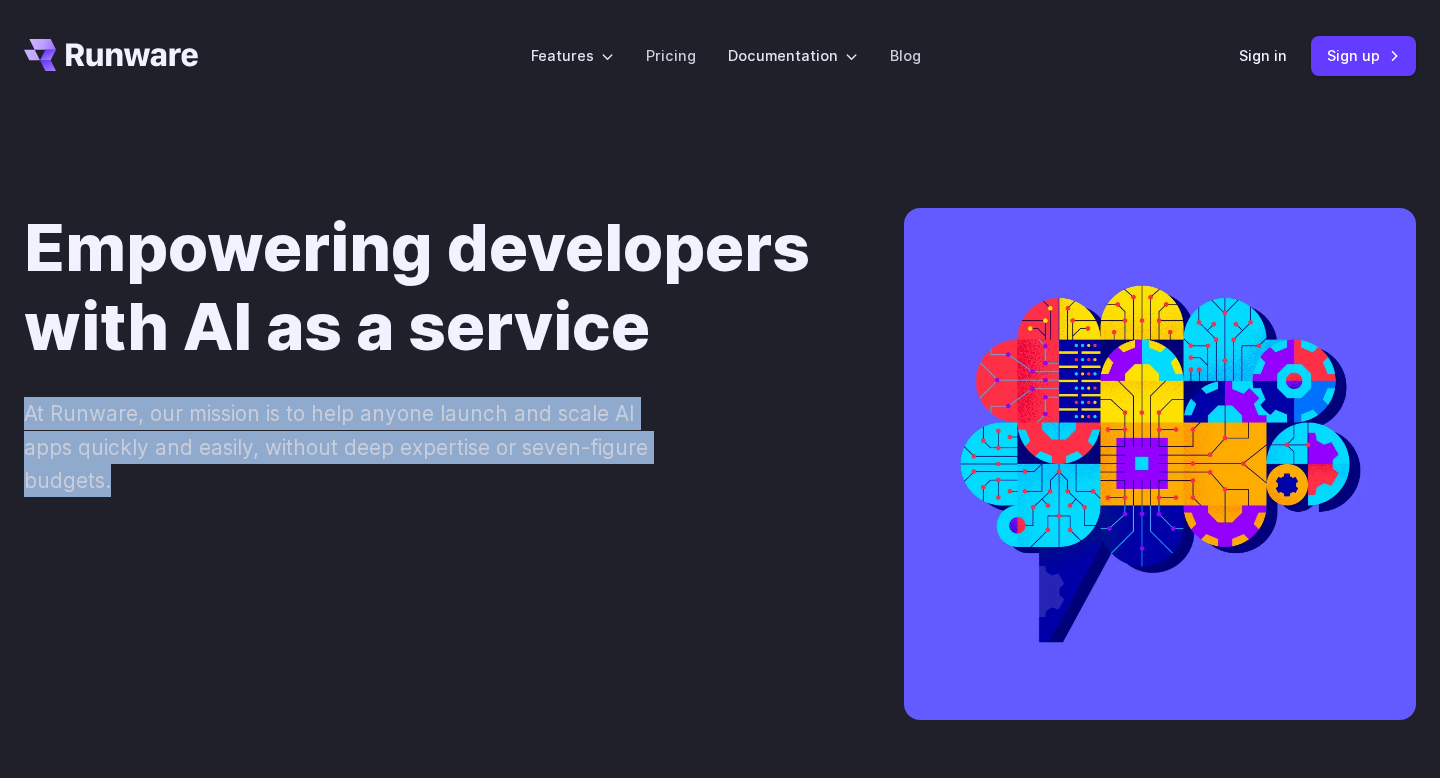 click on "At Runware, our mission is to help anyone launch and scale AI apps quickly and easily, without deep expertise or seven-figure budgets." at bounding box center (350, 447) 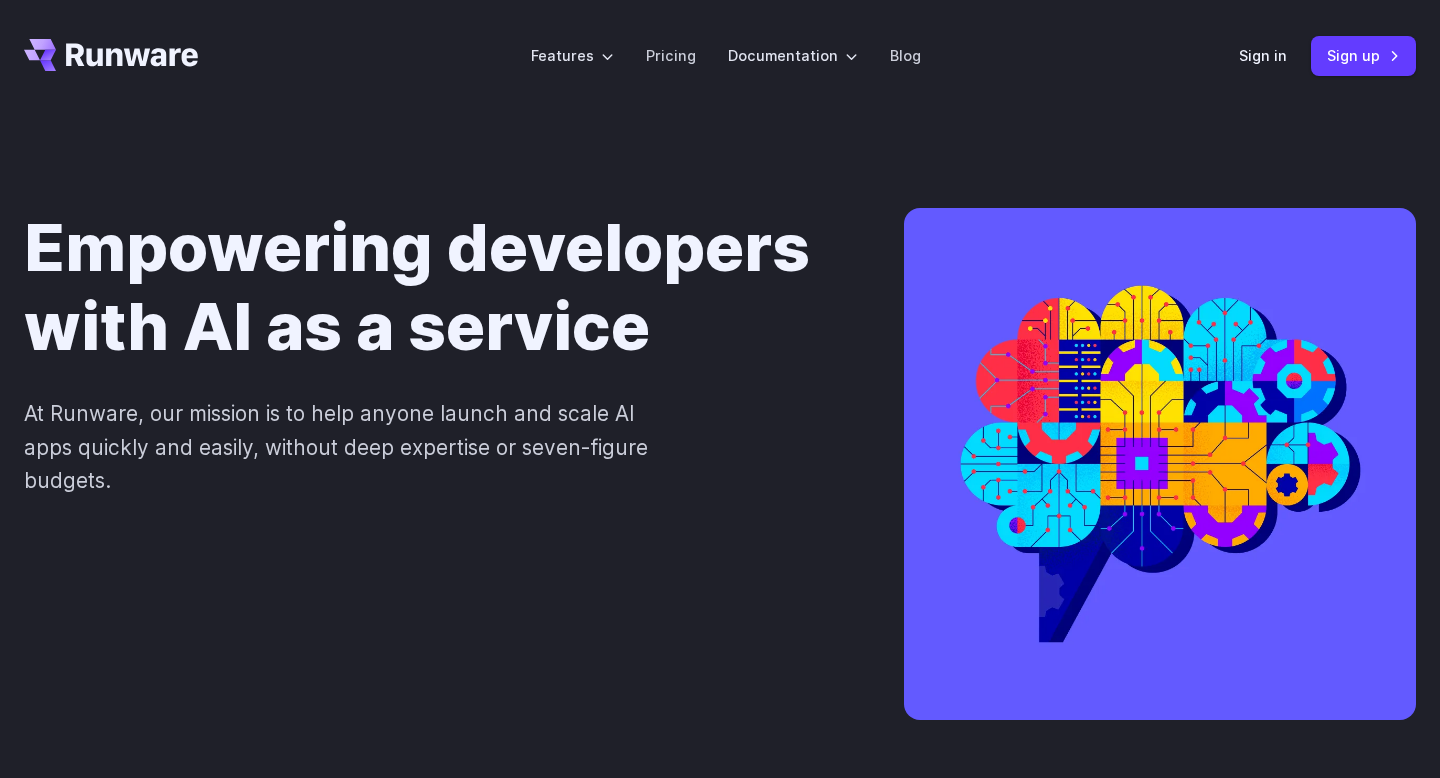 click on "At Runware, our mission is to help anyone launch and scale AI apps quickly and easily, without deep expertise or seven-figure budgets." at bounding box center (350, 447) 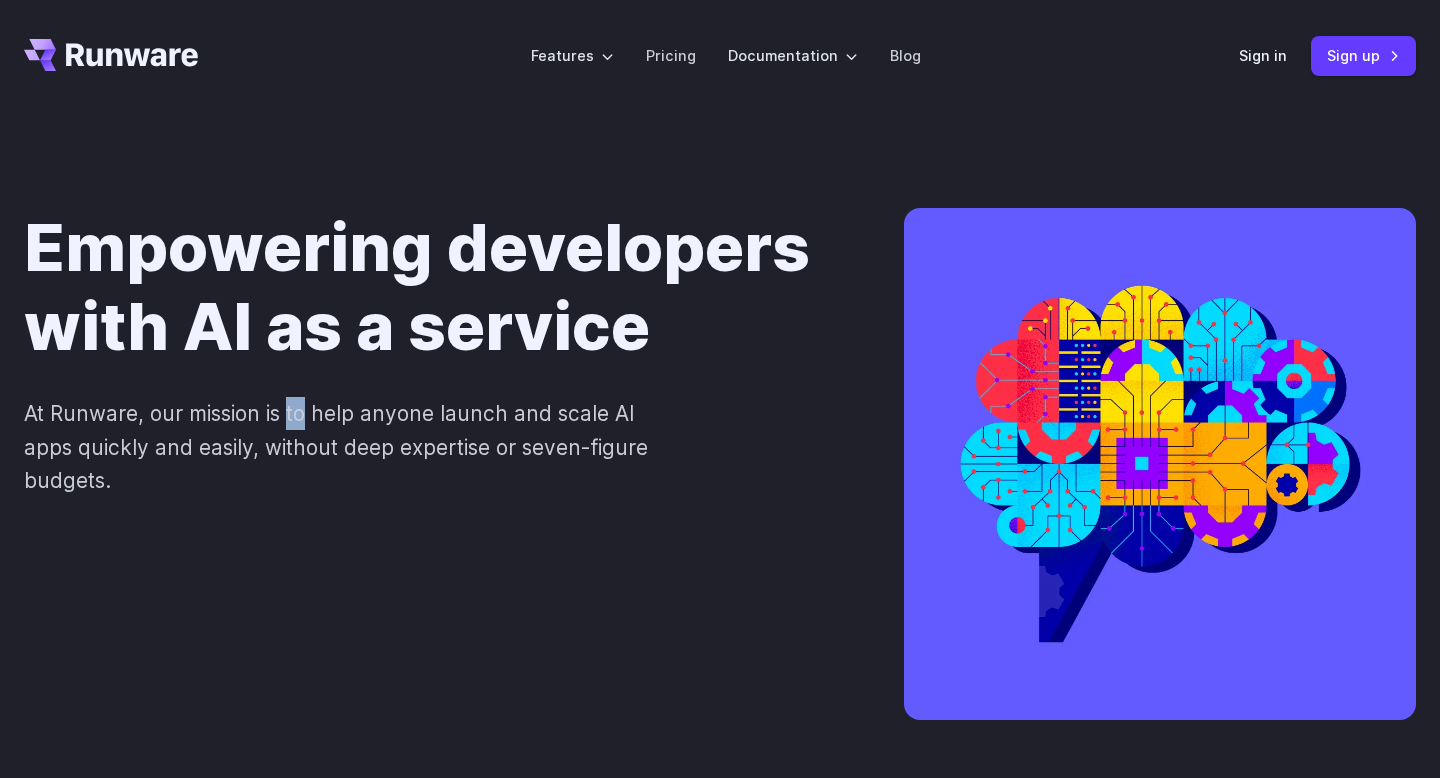 click on "At Runware, our mission is to help anyone launch and scale AI apps quickly and easily, without deep expertise or seven-figure budgets." at bounding box center (350, 447) 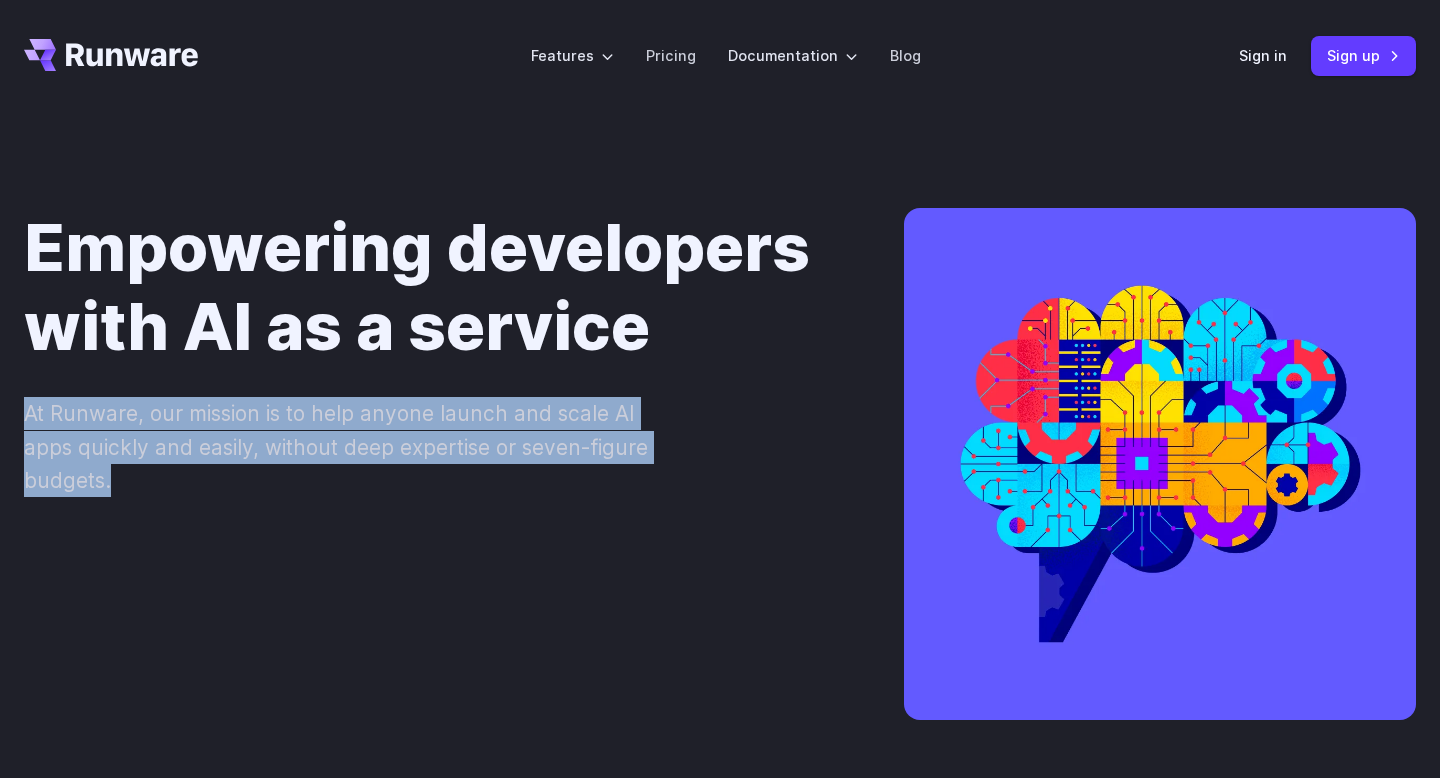 click on "At Runware, our mission is to help anyone launch and scale AI apps quickly and easily, without deep expertise or seven-figure budgets." at bounding box center [350, 447] 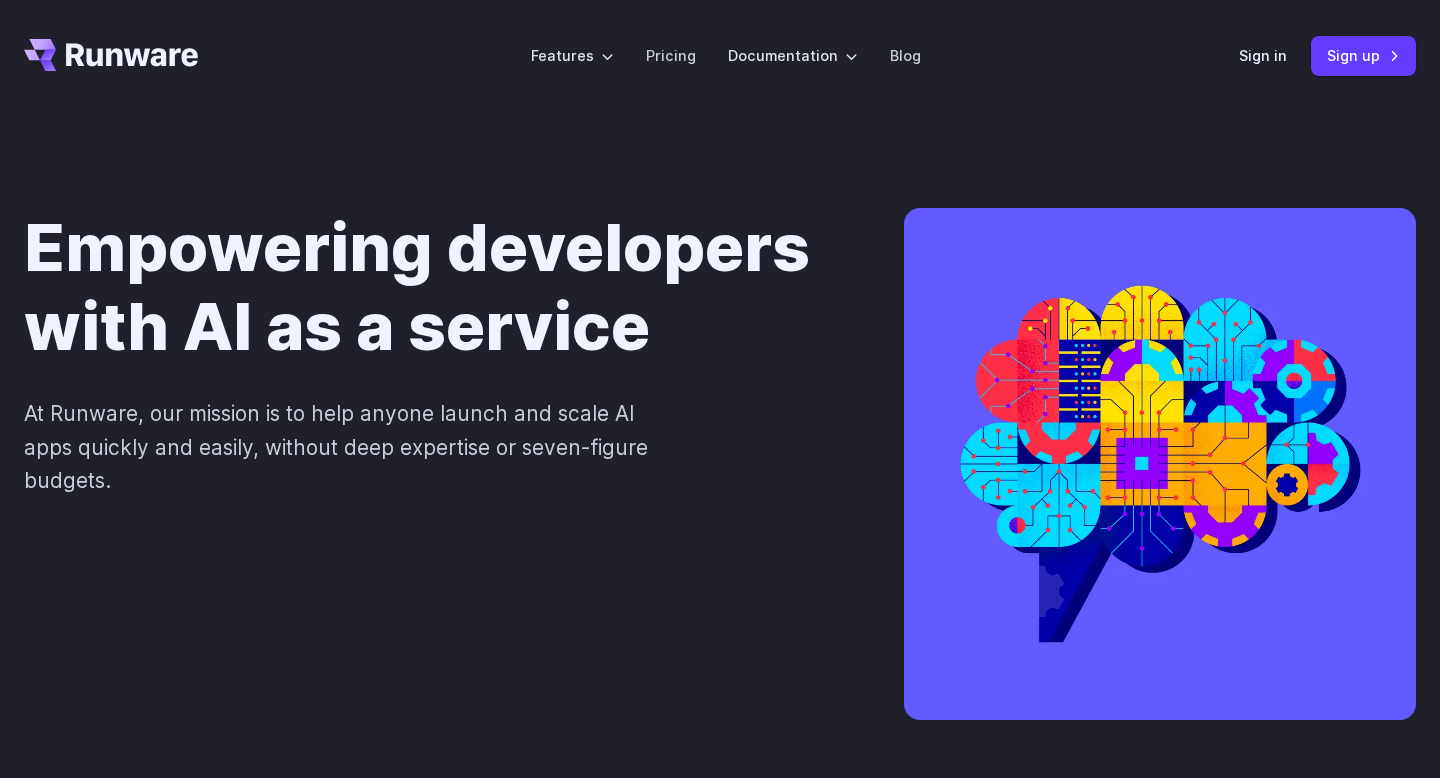 click on "At Runware, our mission is to help anyone launch and scale AI apps quickly and easily, without deep expertise or seven-figure budgets." at bounding box center [350, 447] 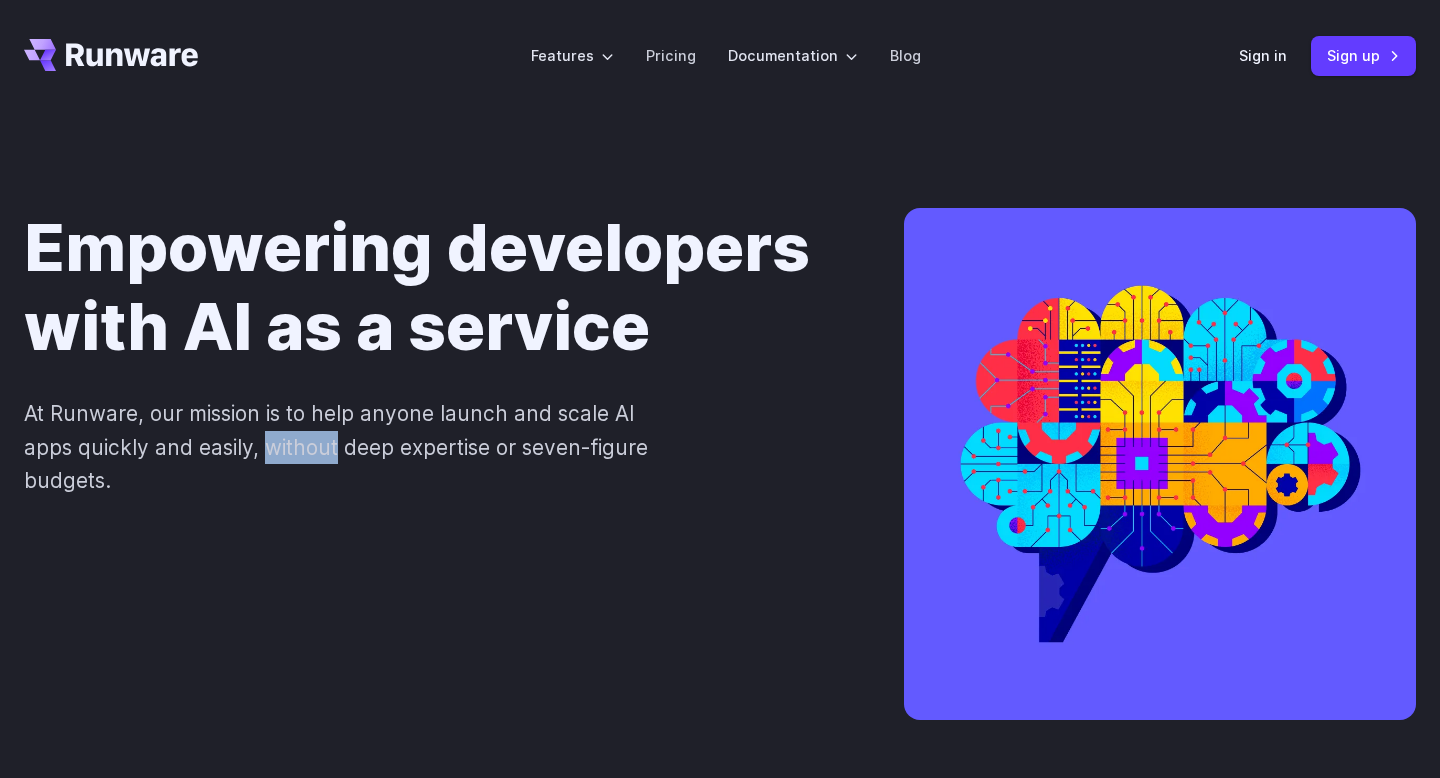 click on "At Runware, our mission is to help anyone launch and scale AI apps quickly and easily, without deep expertise or seven-figure budgets." at bounding box center [350, 447] 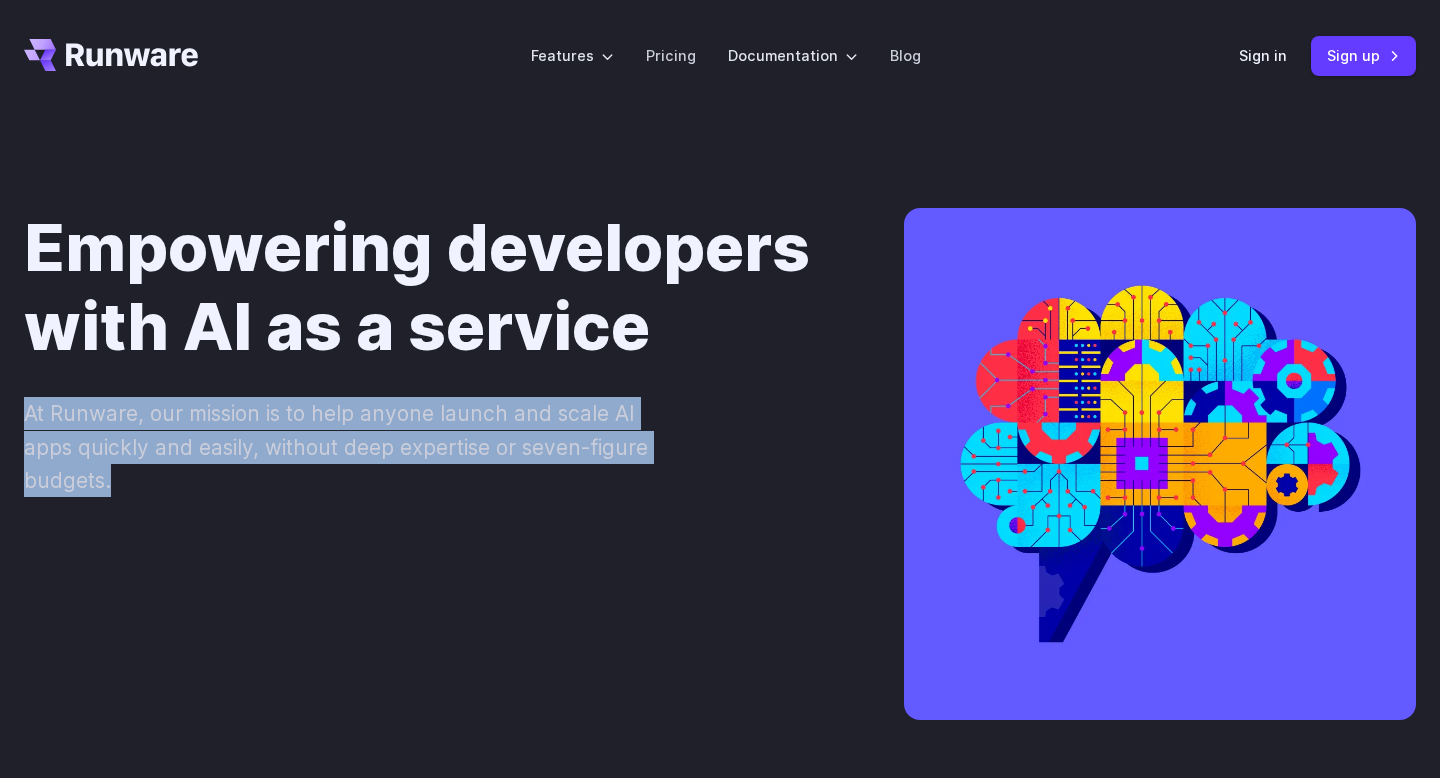 click on "At Runware, our mission is to help anyone launch and scale AI apps quickly and easily, without deep expertise or seven-figure budgets." at bounding box center [350, 447] 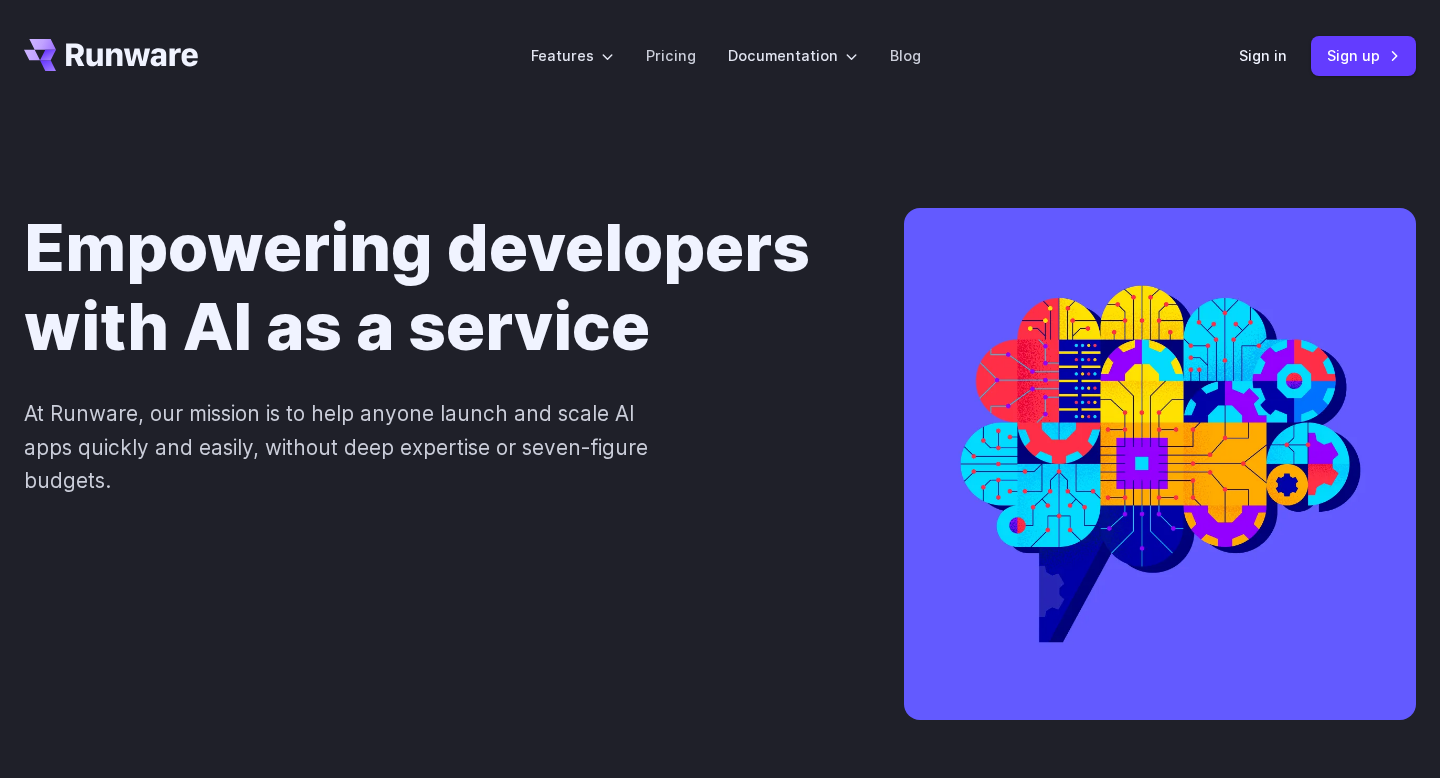 click on "At Runware, our mission is to help anyone launch and scale AI apps quickly and easily, without deep expertise or seven-figure budgets." at bounding box center (350, 447) 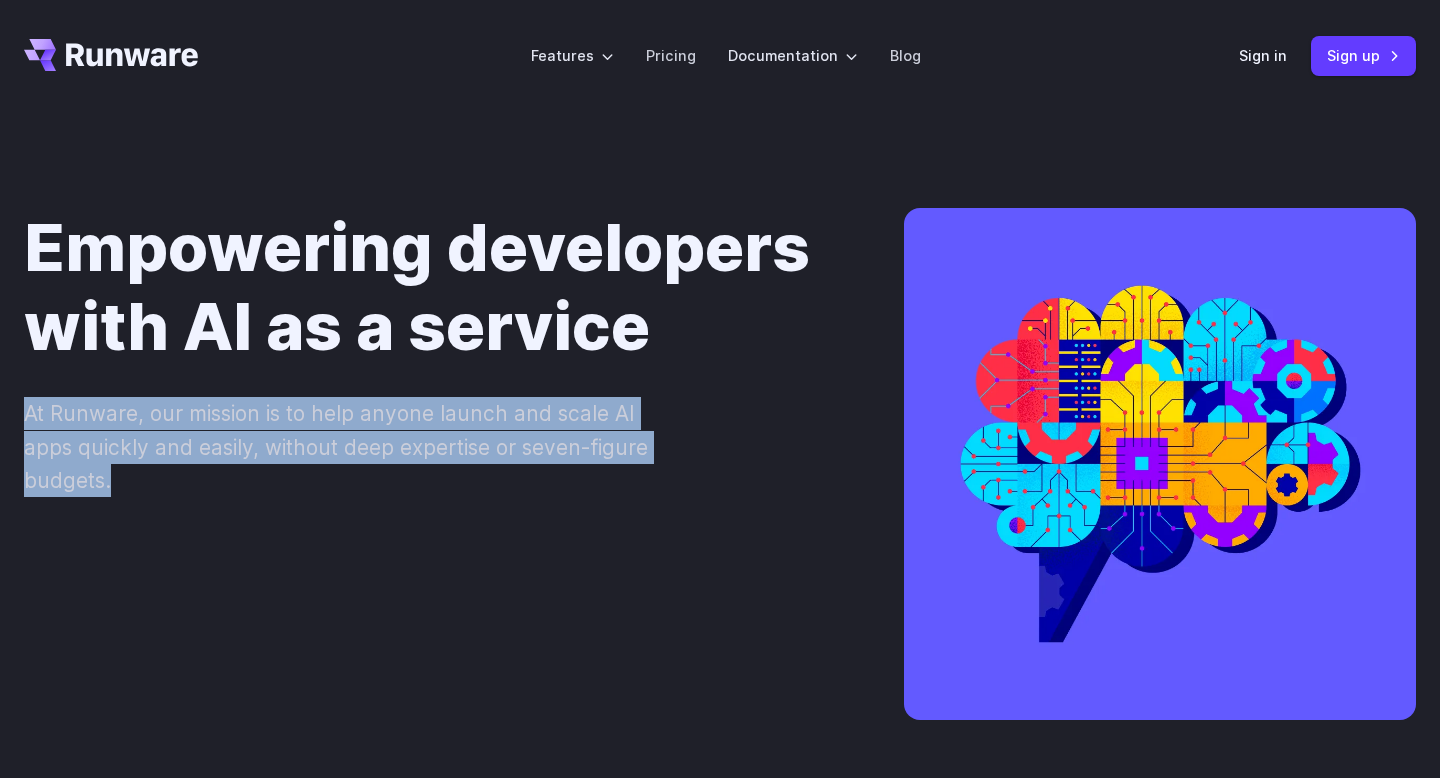 click on "At Runware, our mission is to help anyone launch and scale AI apps quickly and easily, without deep expertise or seven-figure budgets." at bounding box center [350, 447] 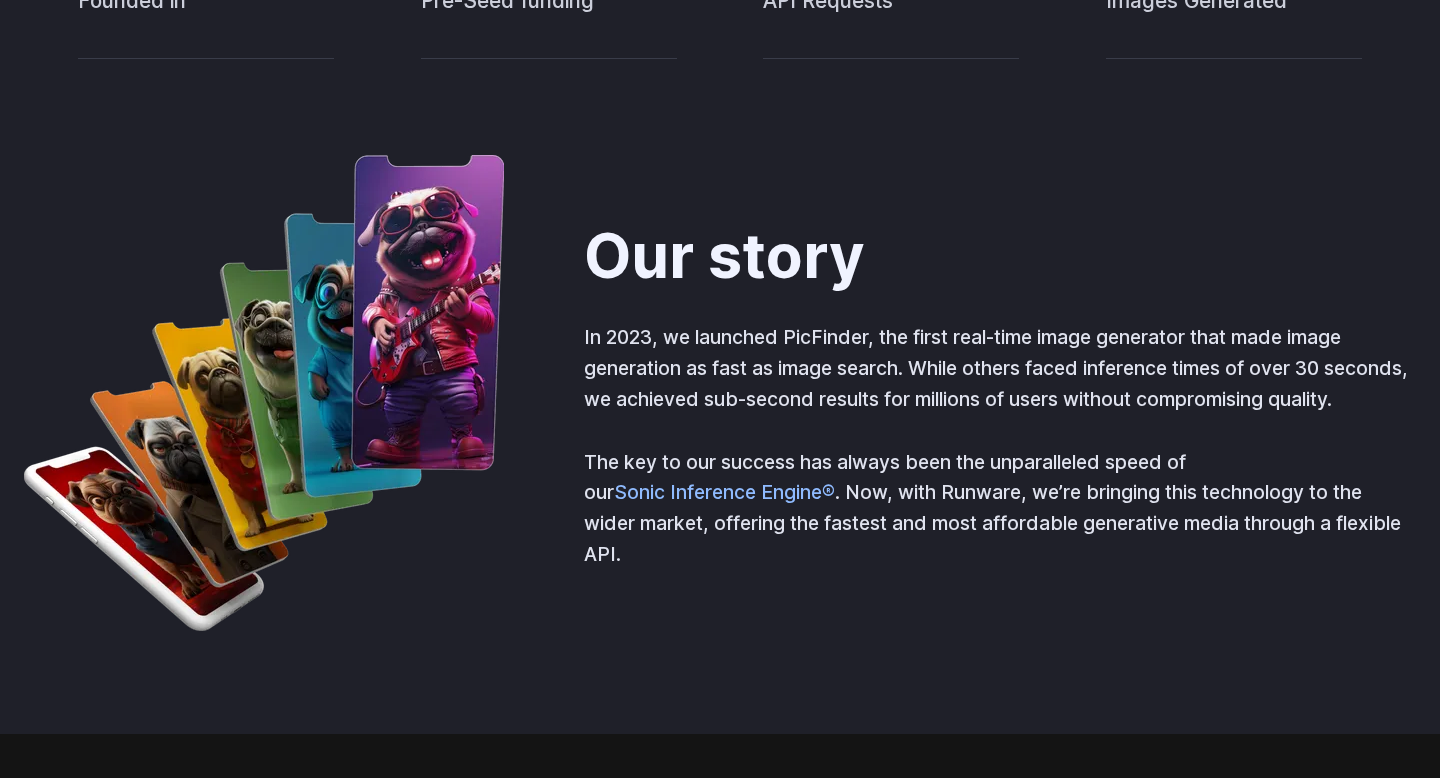 scroll, scrollTop: 966, scrollLeft: 0, axis: vertical 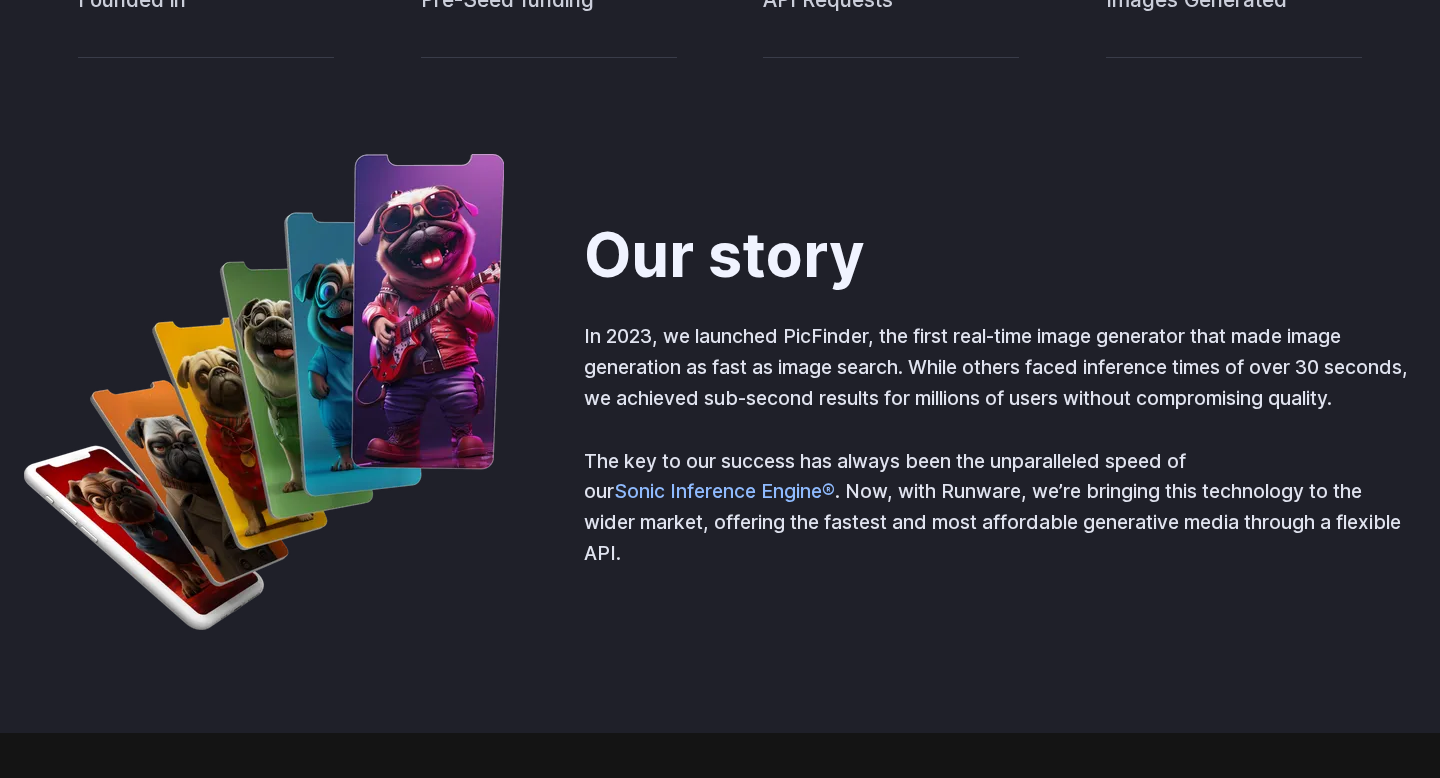 click on "Our story    In 2023, we launched PicFinder, the first real-time image generator that made image generation as fast as image search. While others faced inference times of over 30 seconds, we achieved sub-second results for millions of users without compromising quality.    The key to our success has always been the unparalleled speed of our  Sonic Inference Engine® . Now, with Runware, we’re bringing this technology to the wider market, offering the fastest and most affordable generative media through a flexible API." at bounding box center (720, 396) 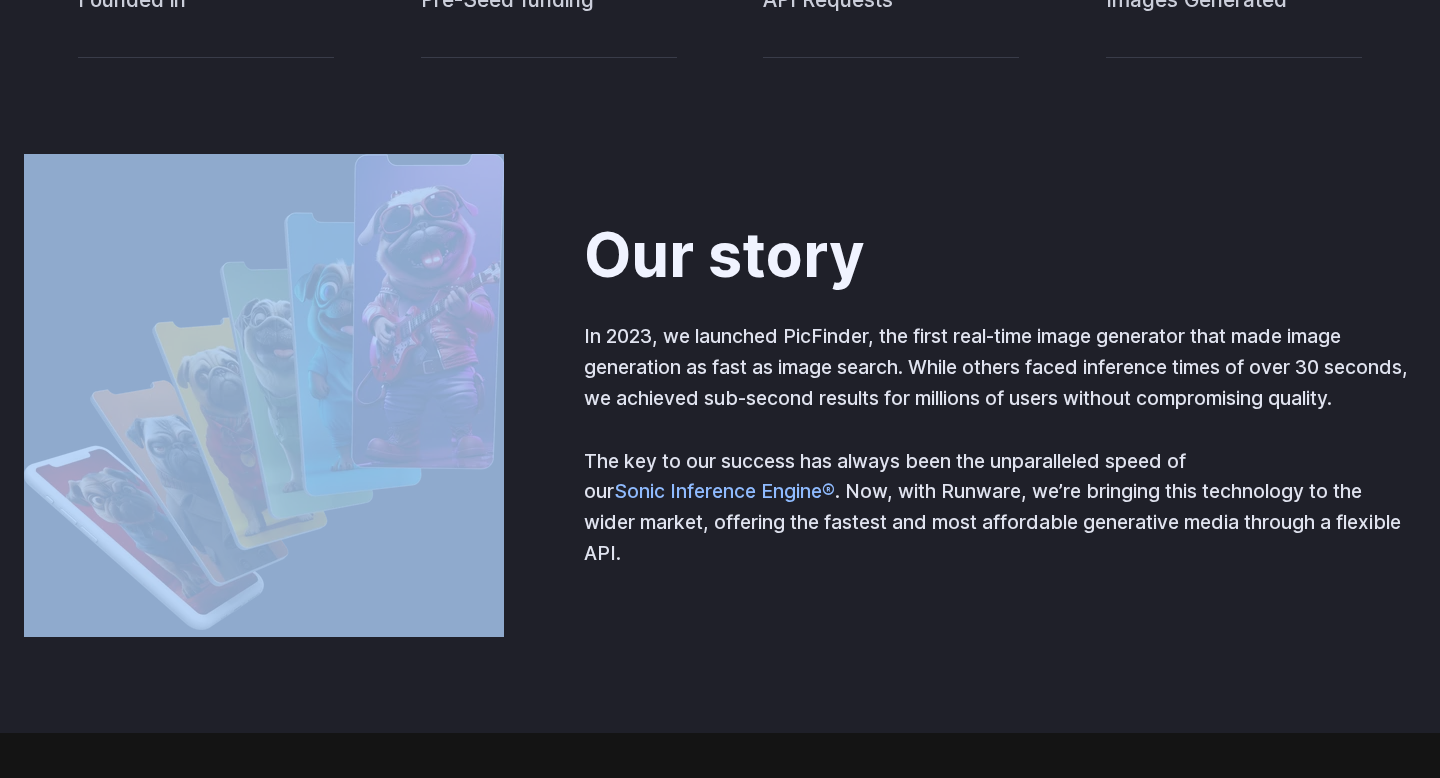 click on "Our story    In 2023, we launched PicFinder, the first real-time image generator that made image generation as fast as image search. While others faced inference times of over 30 seconds, we achieved sub-second results for millions of users without compromising quality.    The key to our success has always been the unparalleled speed of our  Sonic Inference Engine® . Now, with Runware, we’re bringing this technology to the wider market, offering the fastest and most affordable generative media through a flexible API." at bounding box center [720, 396] 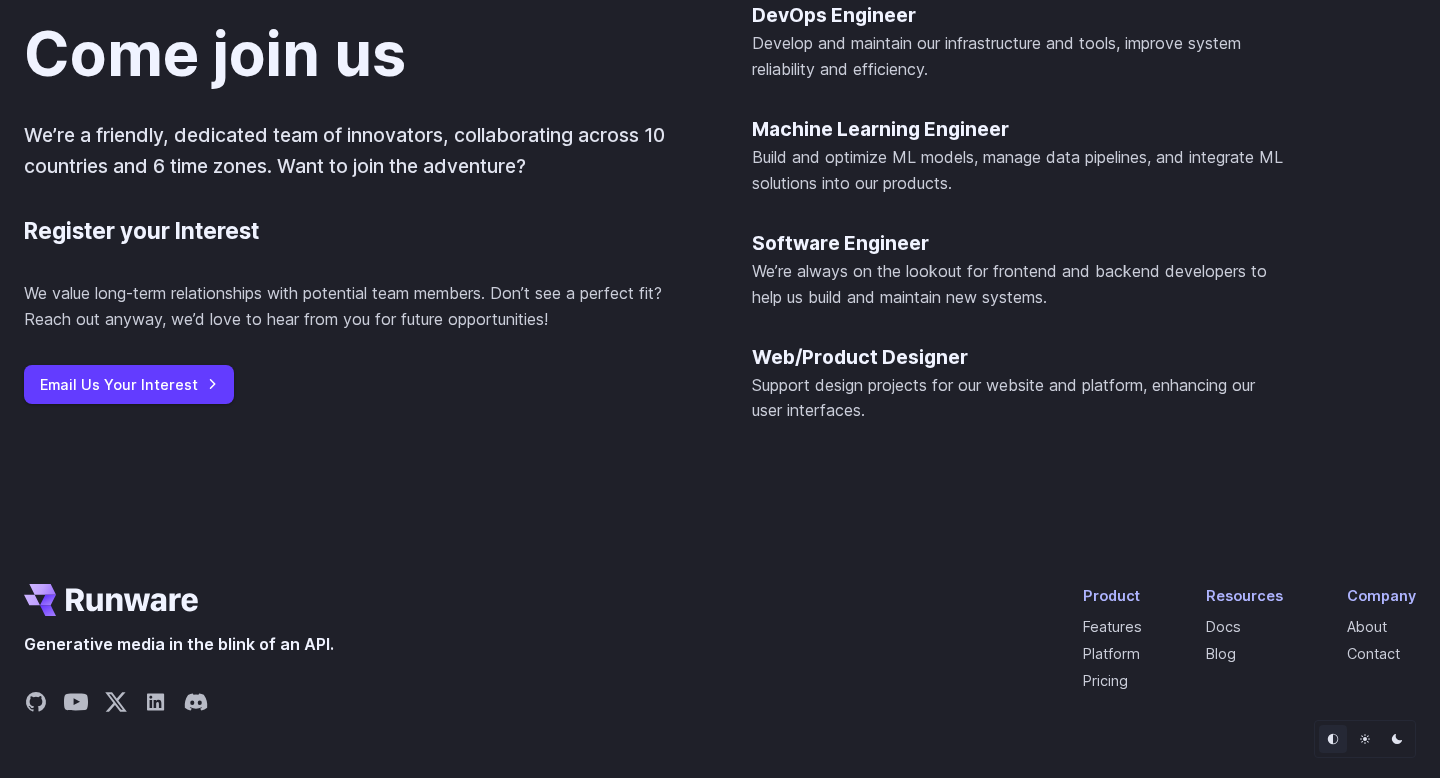 scroll, scrollTop: 2405, scrollLeft: 0, axis: vertical 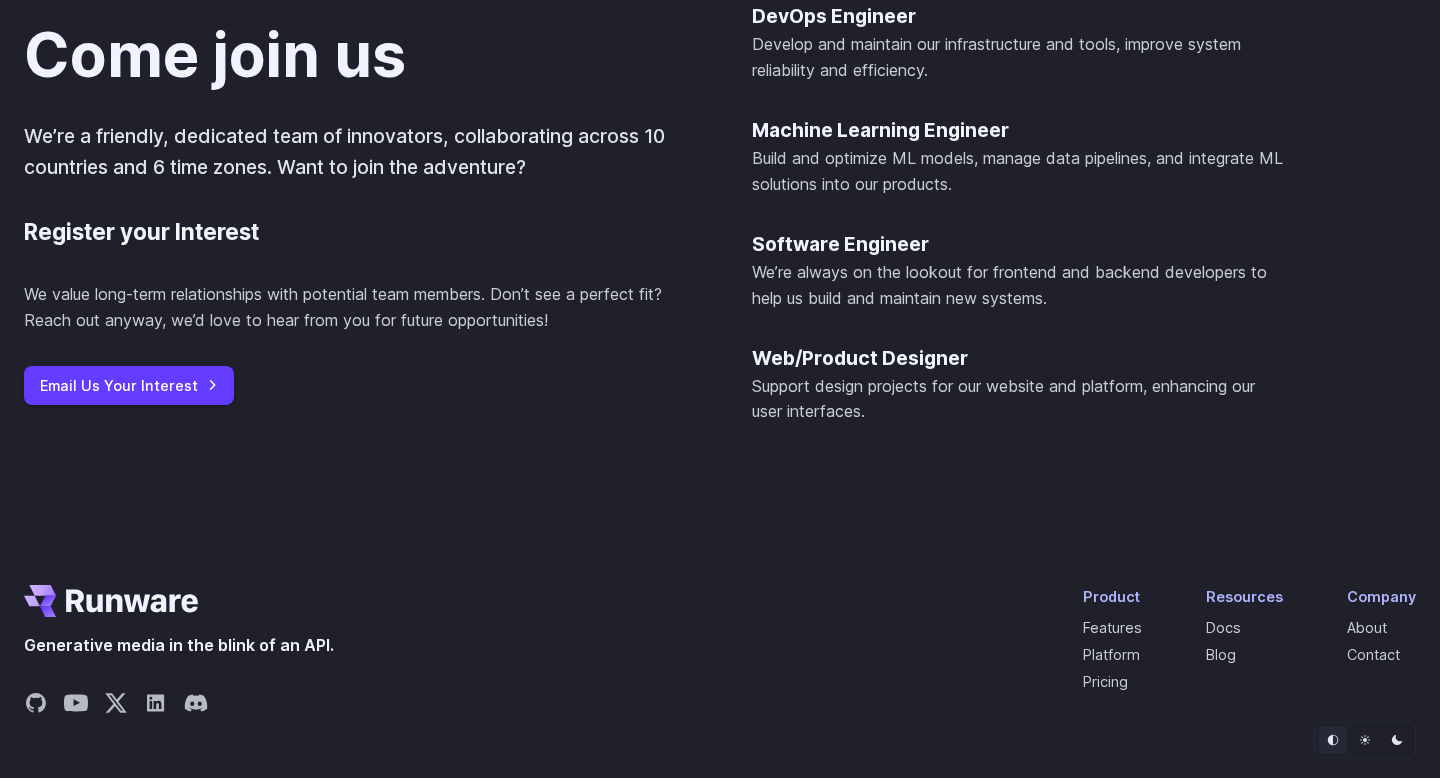click on "Come join us    We’re a friendly, dedicated team of innovators, collaborating across 10 countries and 6 time zones. Want to join the adventure?    Register your Interest   We value long-term relationships with potential team members. Don’t see a perfect fit? Reach out anyway, we’d love to hear from you for future opportunities!
Email Us Your Interest" at bounding box center (356, 213) 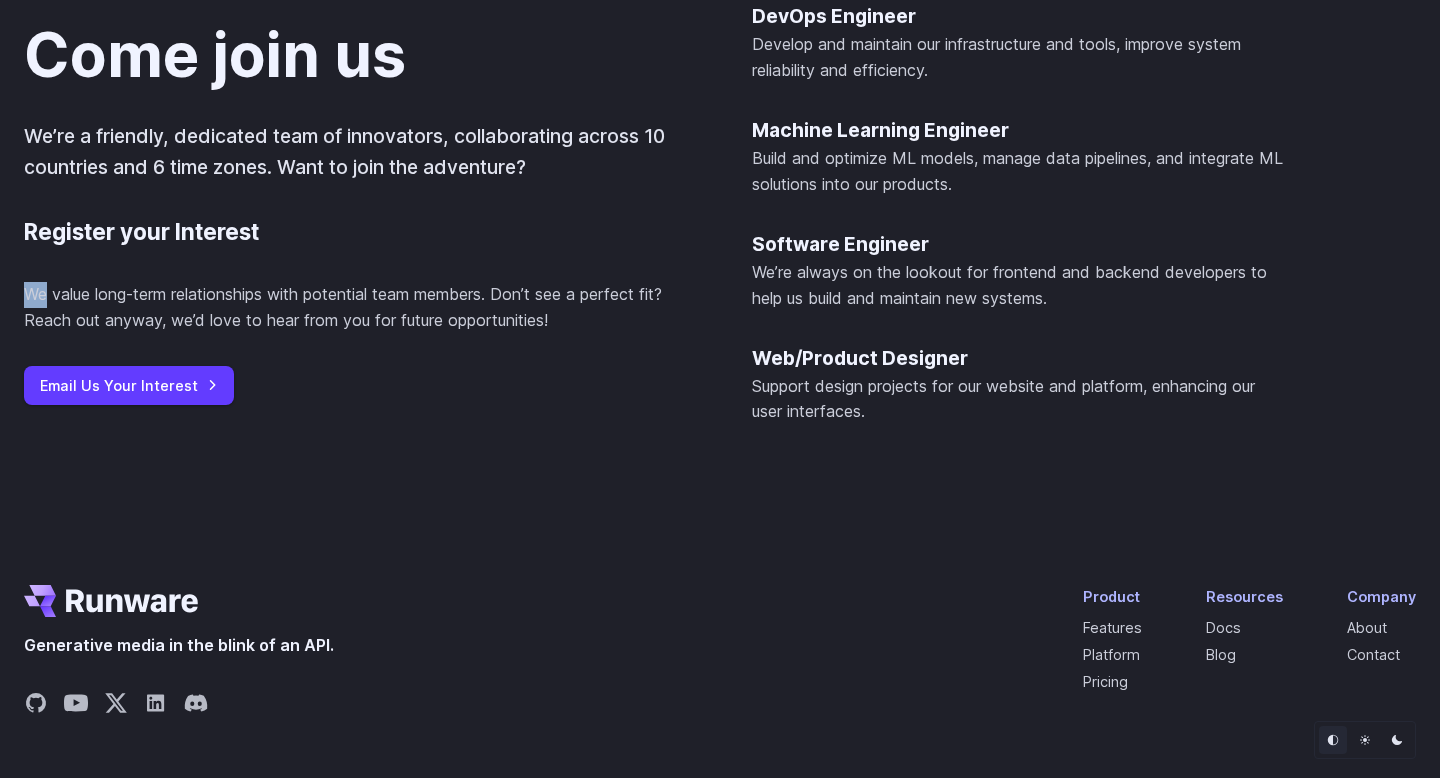 click on "Come join us    We’re a friendly, dedicated team of innovators, collaborating across 10 countries and 6 time zones. Want to join the adventure?    Register your Interest   We value long-term relationships with potential team members. Don’t see a perfect fit? Reach out anyway, we’d love to hear from you for future opportunities!
Email Us Your Interest" at bounding box center [356, 213] 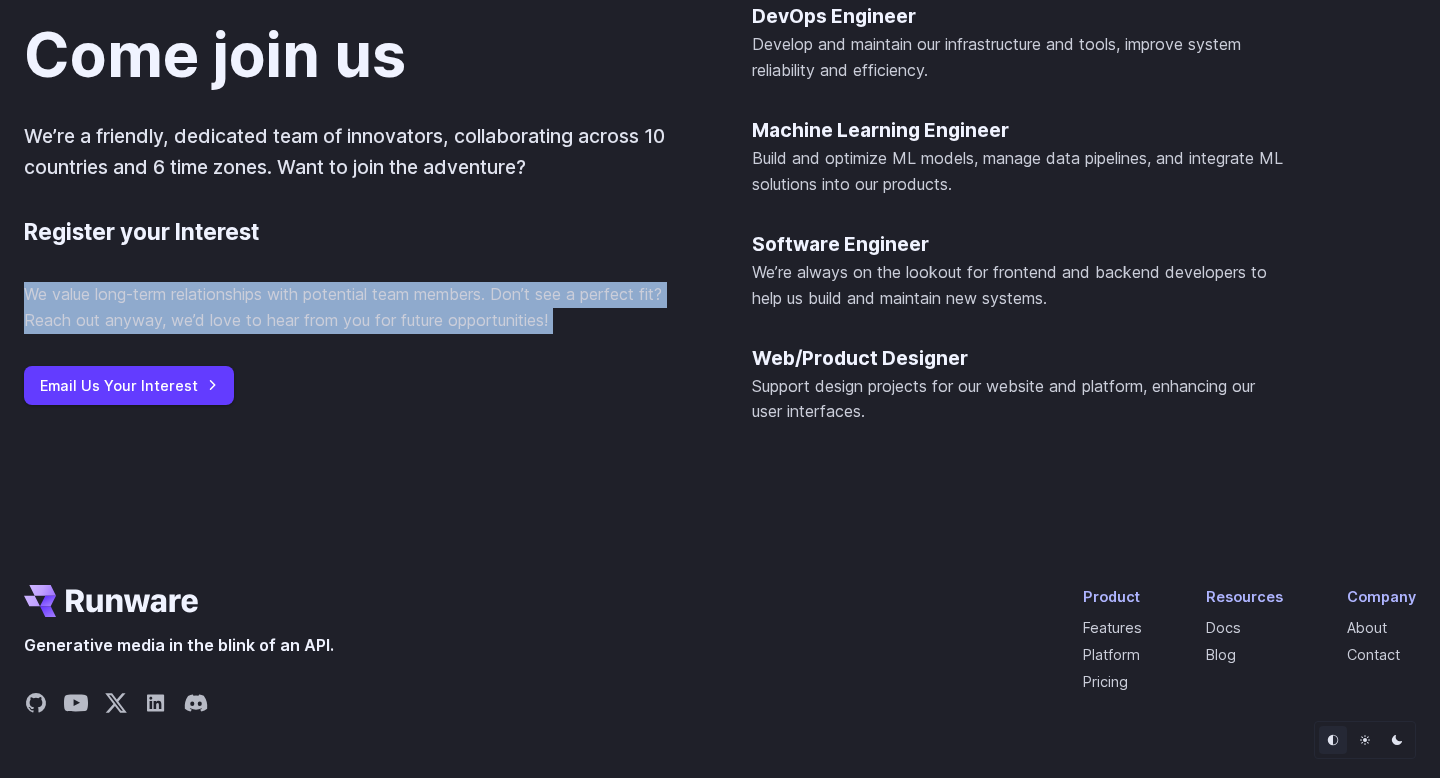 click on "Come join us    We’re a friendly, dedicated team of innovators, collaborating across 10 countries and 6 time zones. Want to join the adventure?    Register your Interest   We value long-term relationships with potential team members. Don’t see a perfect fit? Reach out anyway, we’d love to hear from you for future opportunities!
Email Us Your Interest" at bounding box center (356, 213) 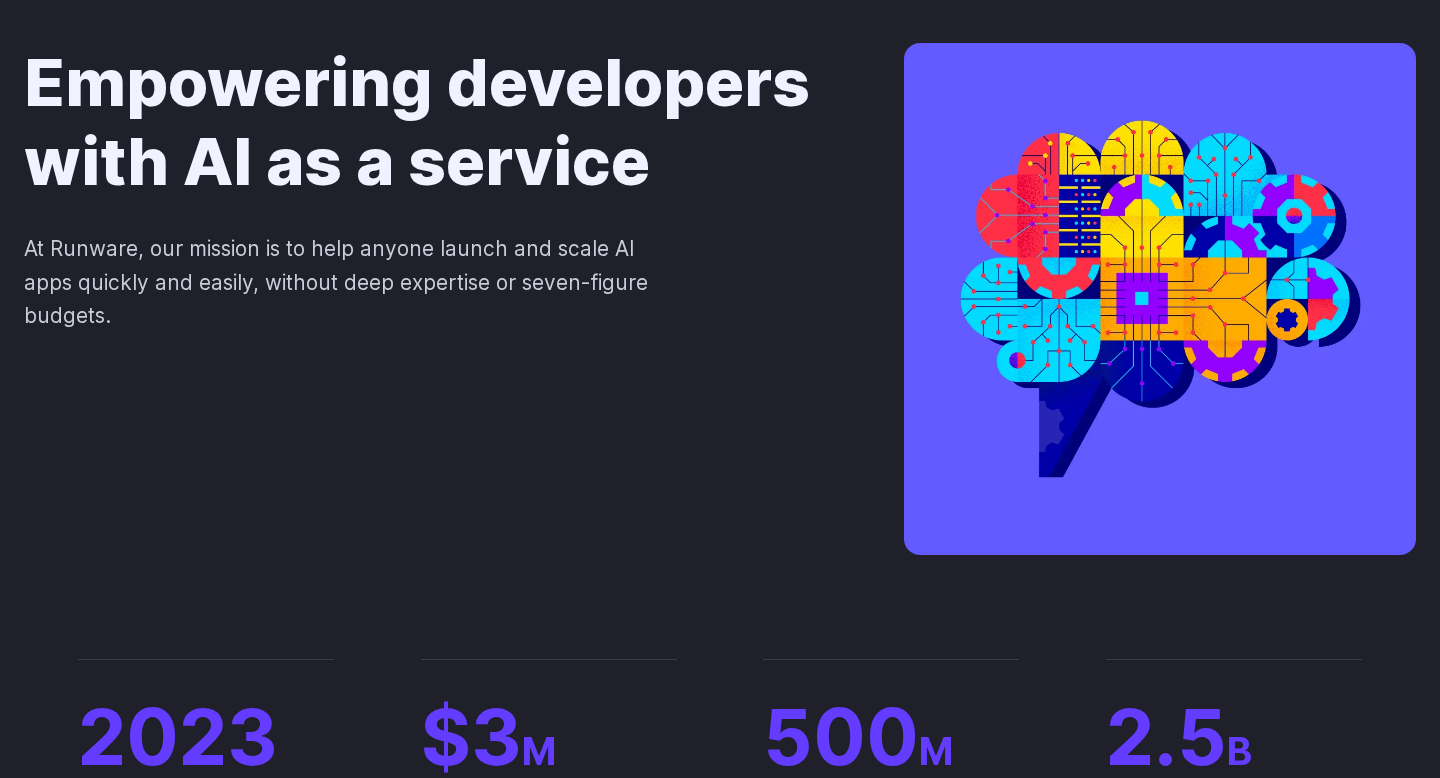 scroll, scrollTop: 0, scrollLeft: 0, axis: both 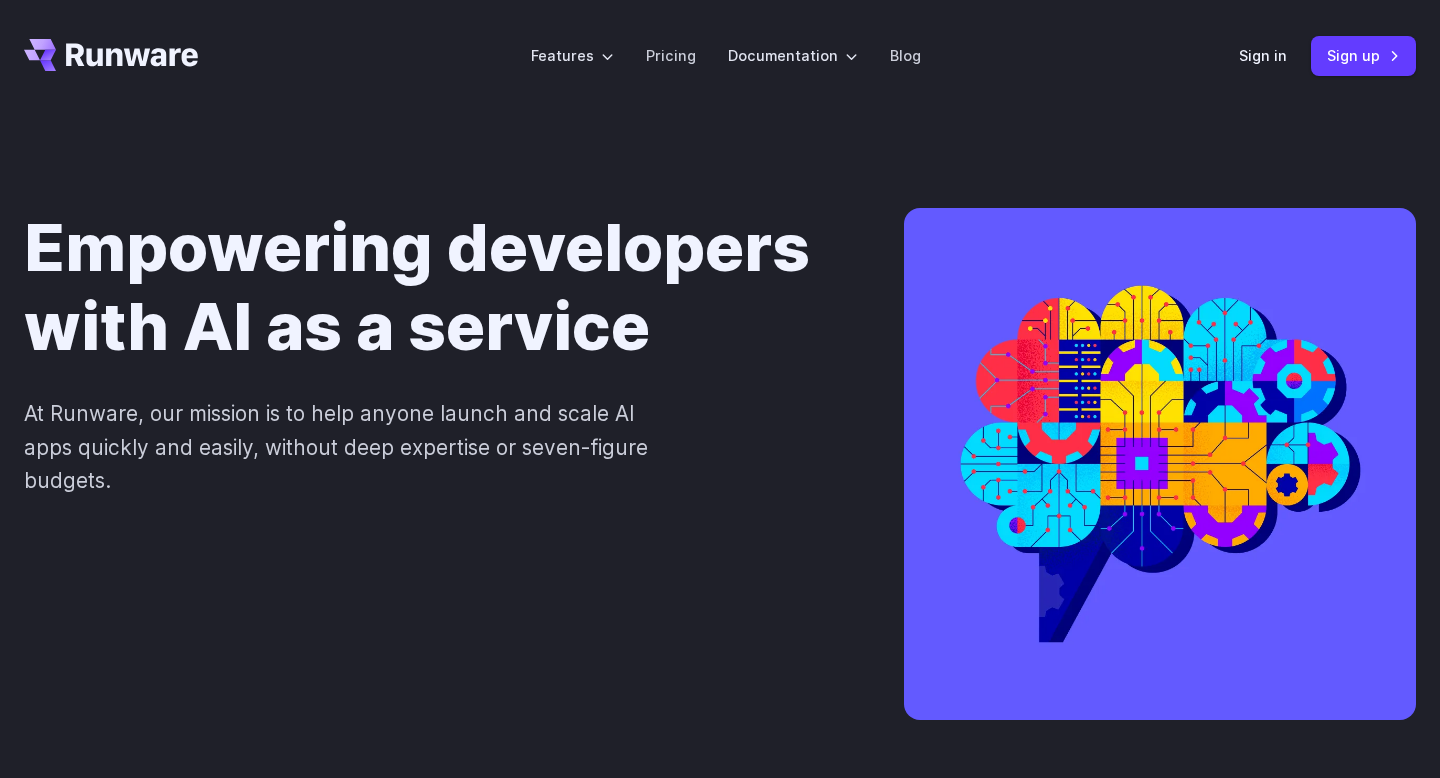 click 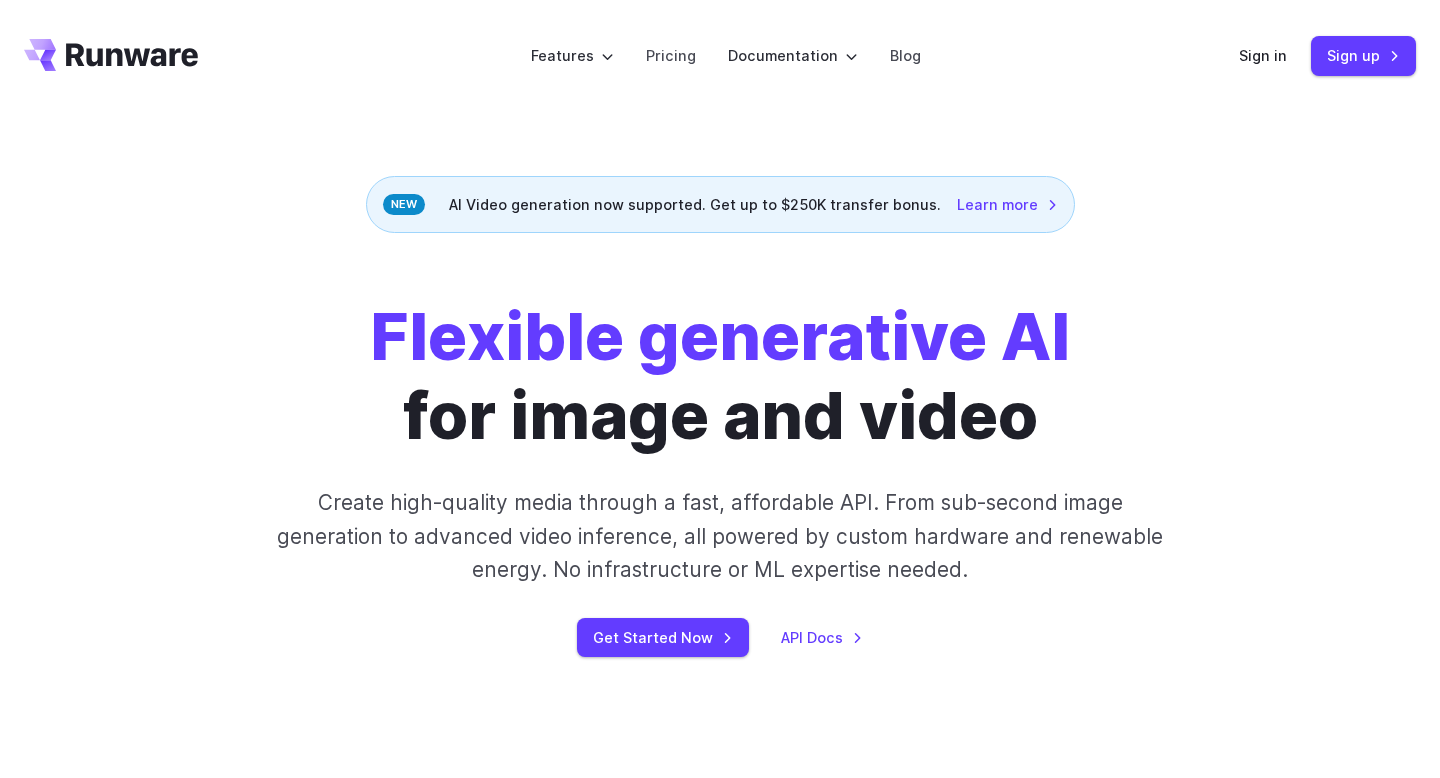 scroll, scrollTop: 0, scrollLeft: 0, axis: both 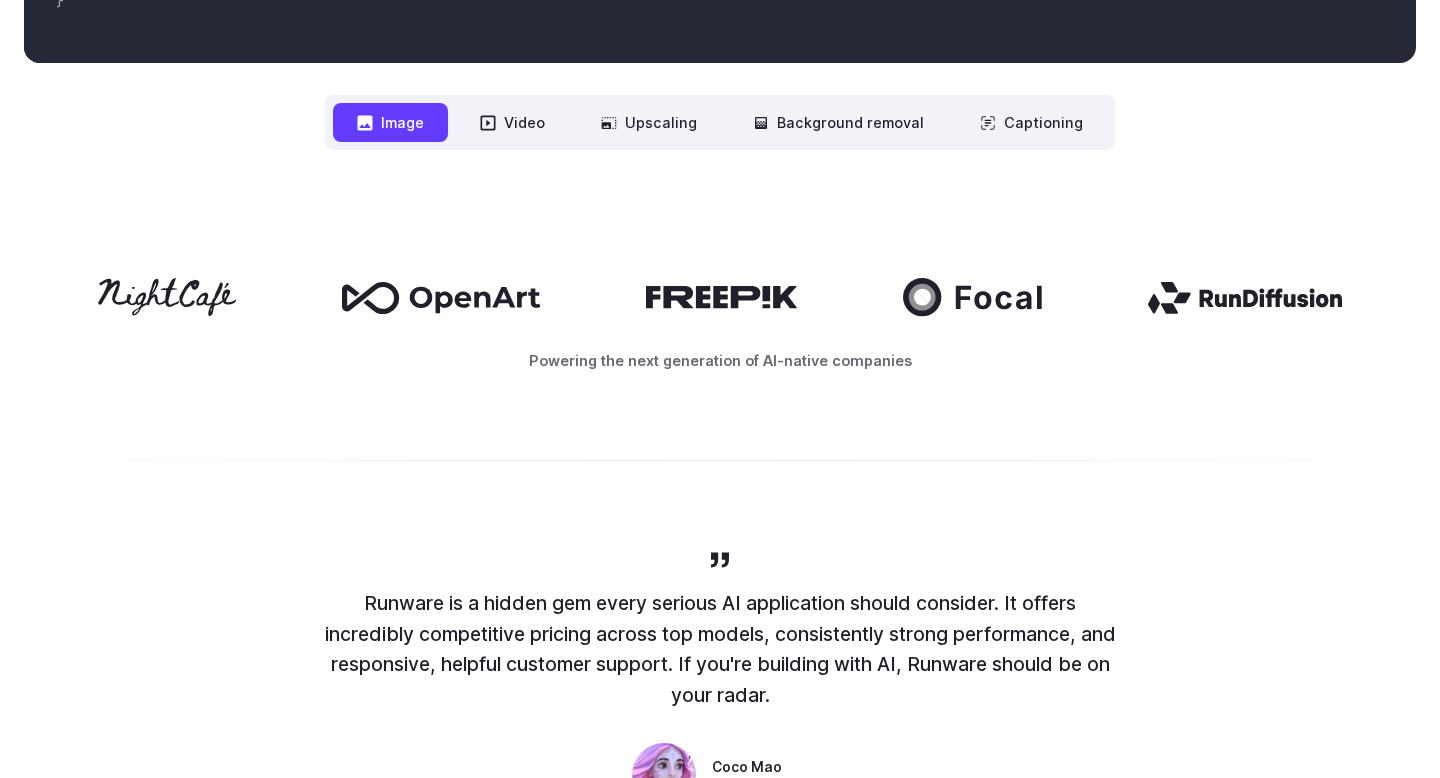 click on "**********" at bounding box center (720, 122) 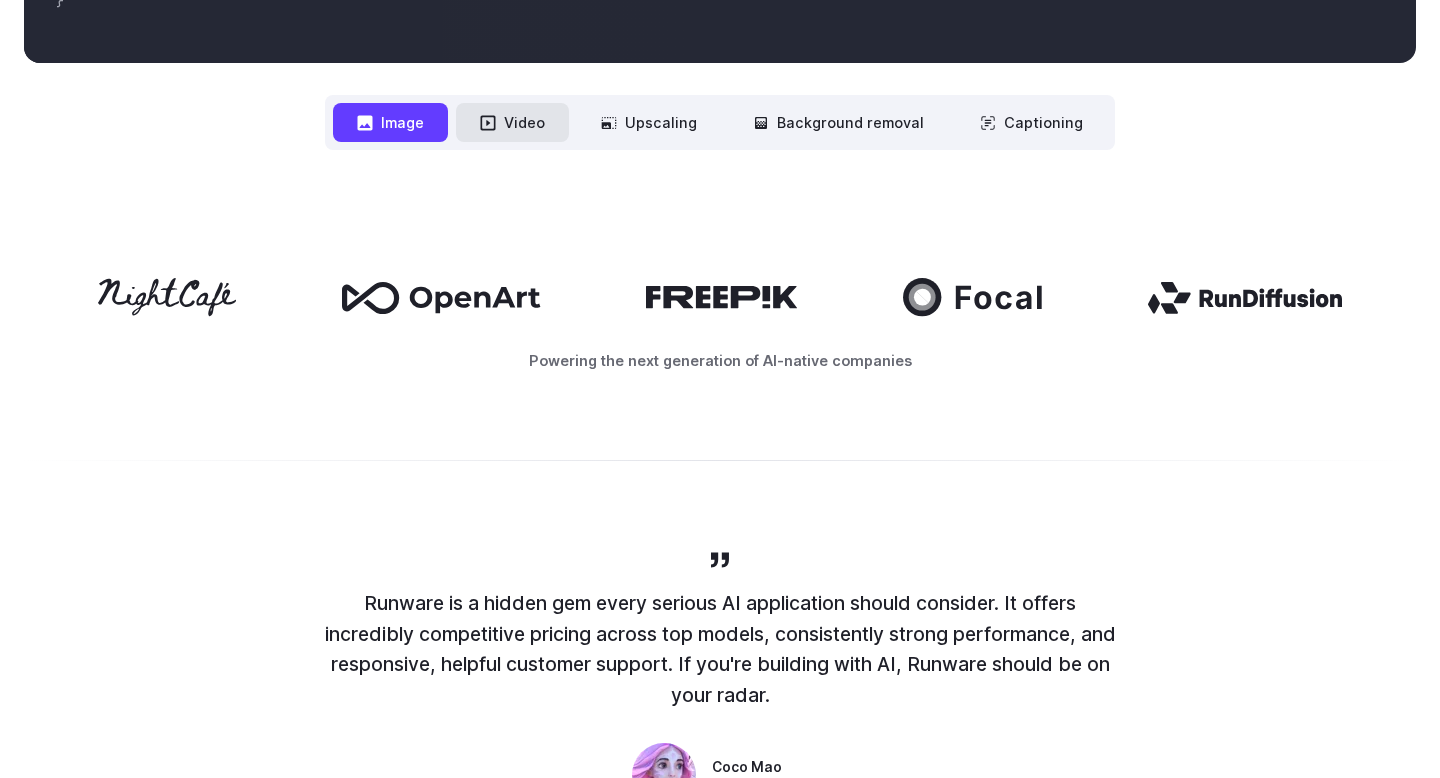 click on "Video" at bounding box center [512, 122] 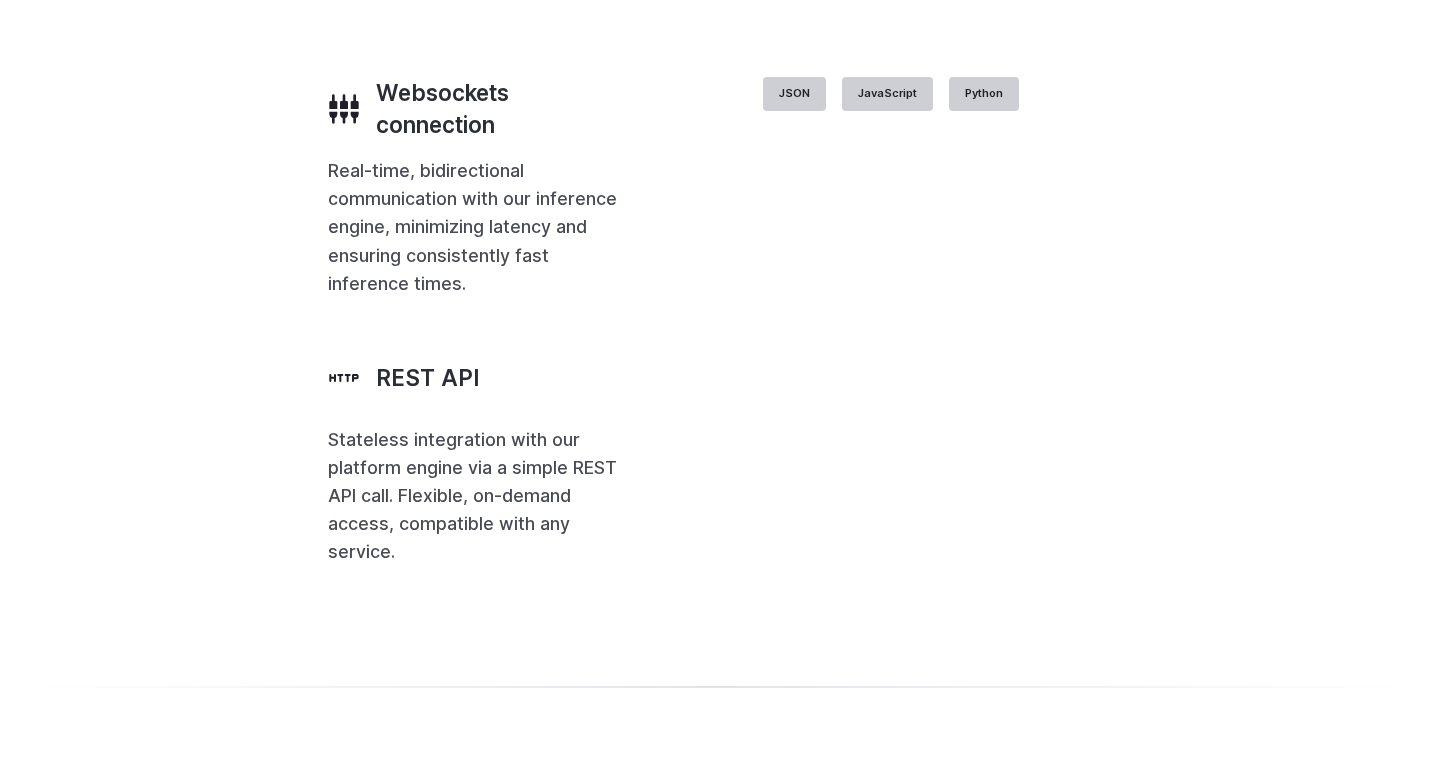 scroll, scrollTop: 4773, scrollLeft: 0, axis: vertical 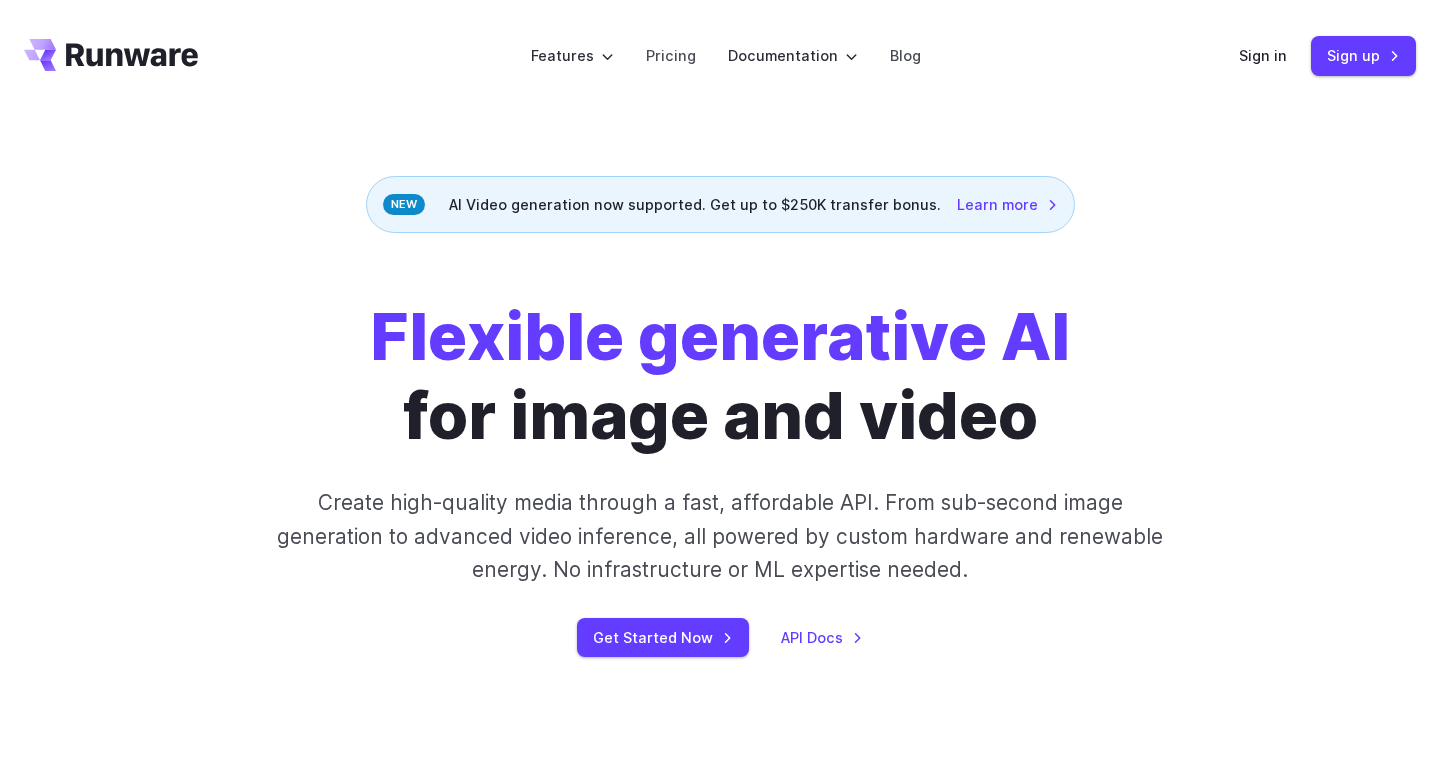 click on "Flexible generative AI" at bounding box center [720, 336] 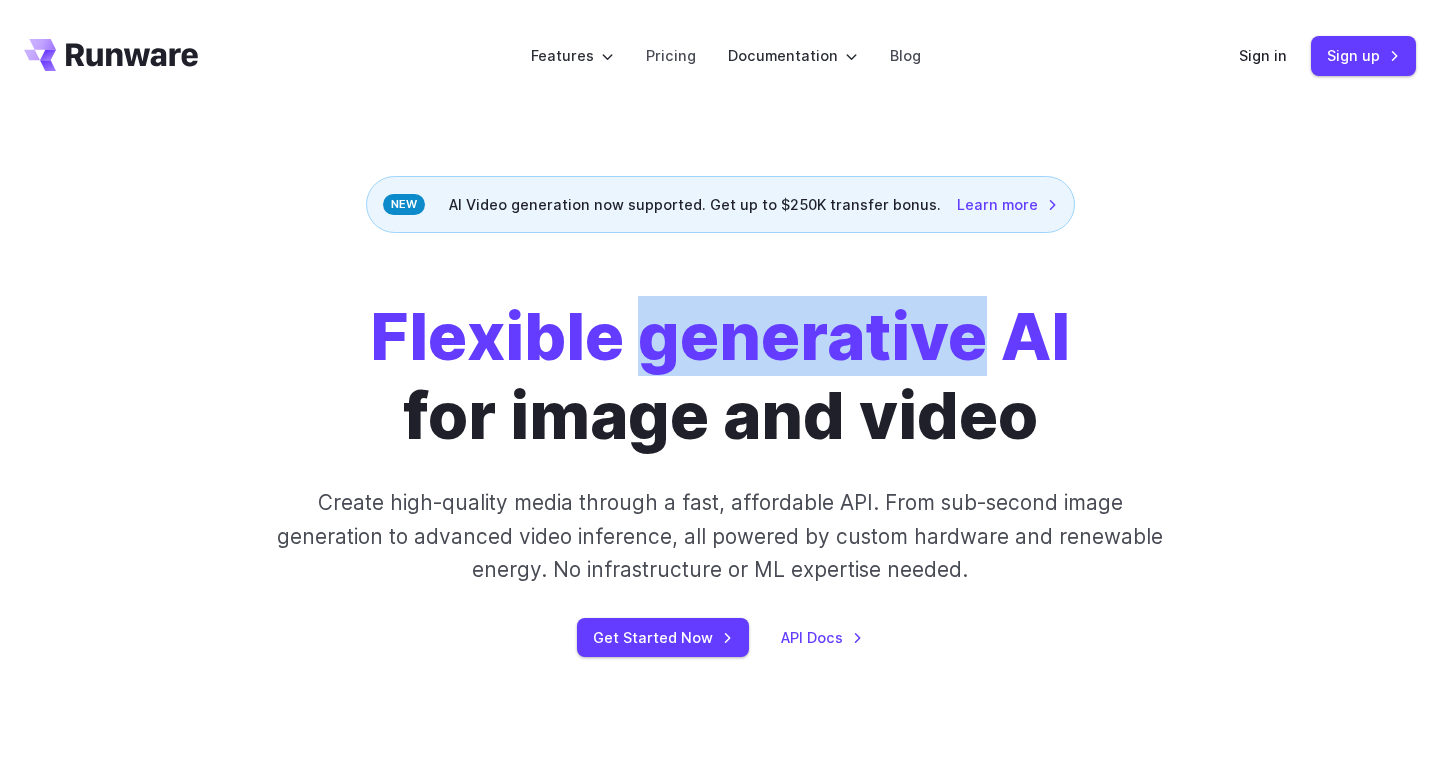 click on "Flexible generative AI" at bounding box center [720, 336] 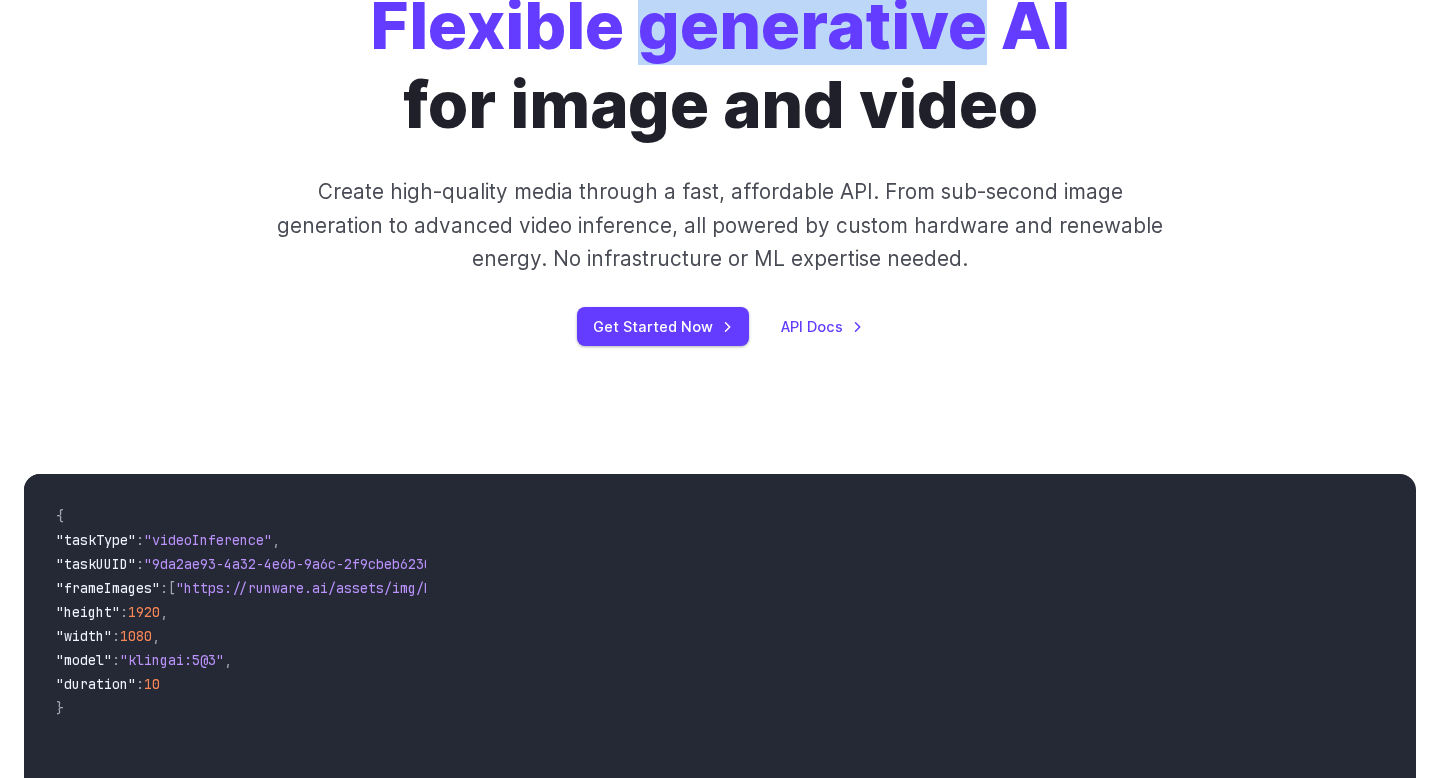 scroll, scrollTop: 0, scrollLeft: 0, axis: both 